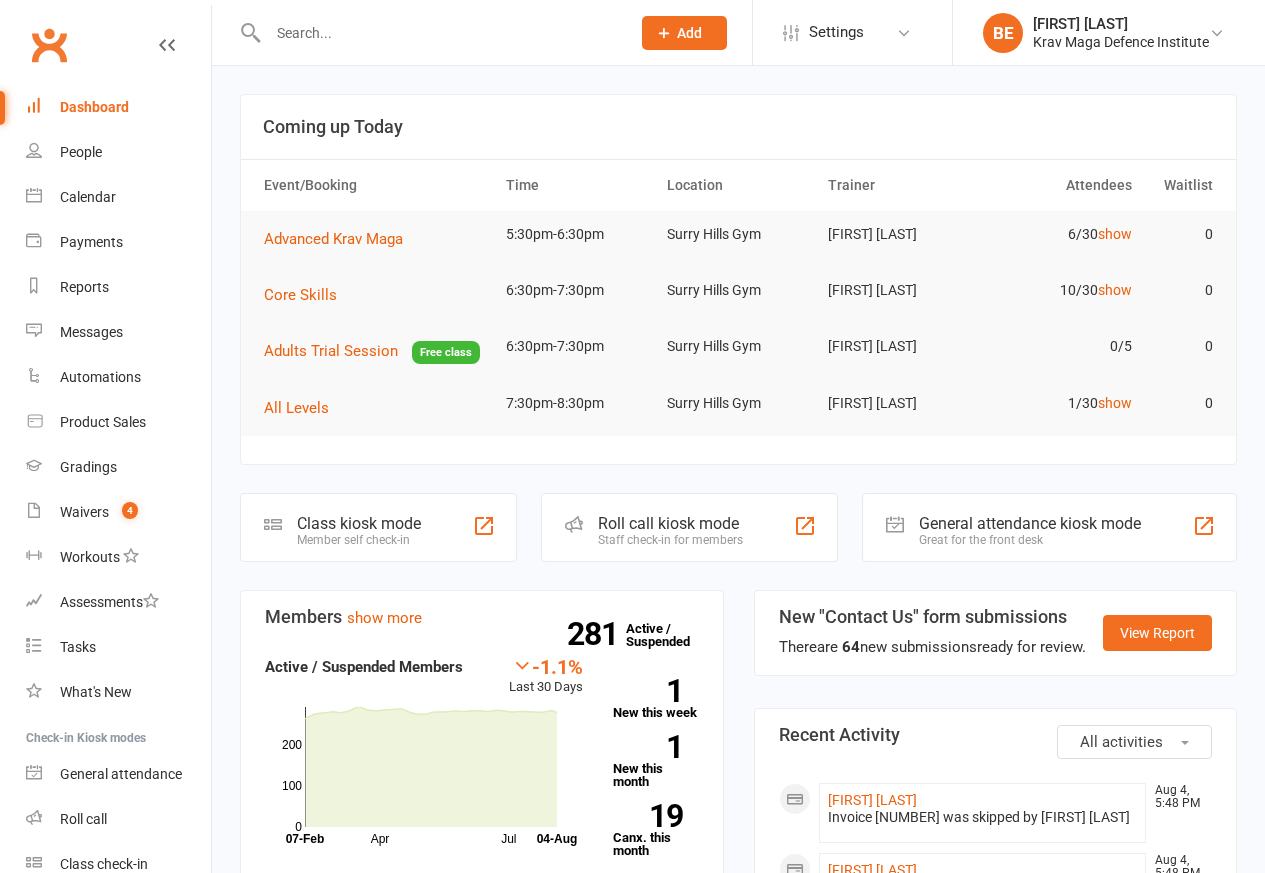 scroll, scrollTop: 0, scrollLeft: 0, axis: both 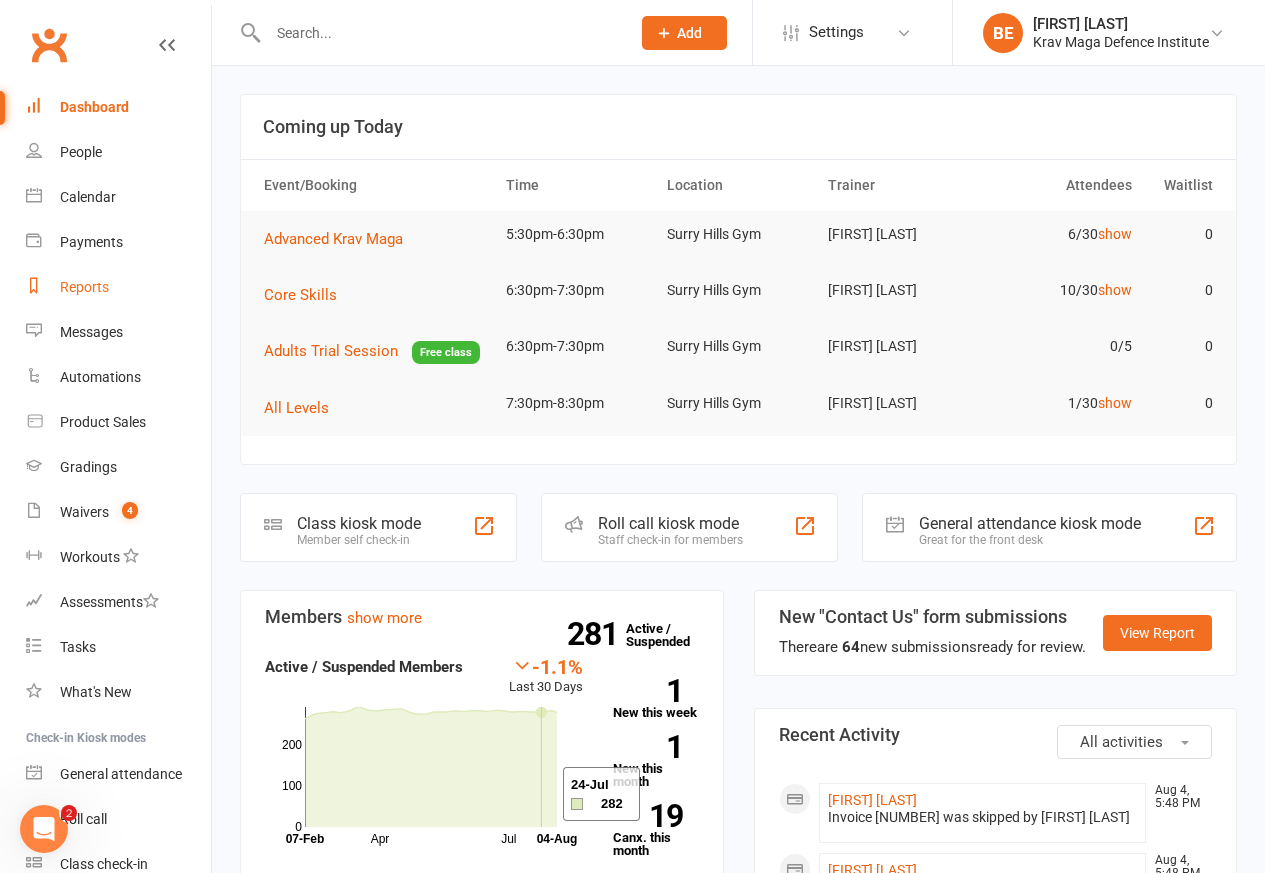 click on "Reports" at bounding box center (84, 287) 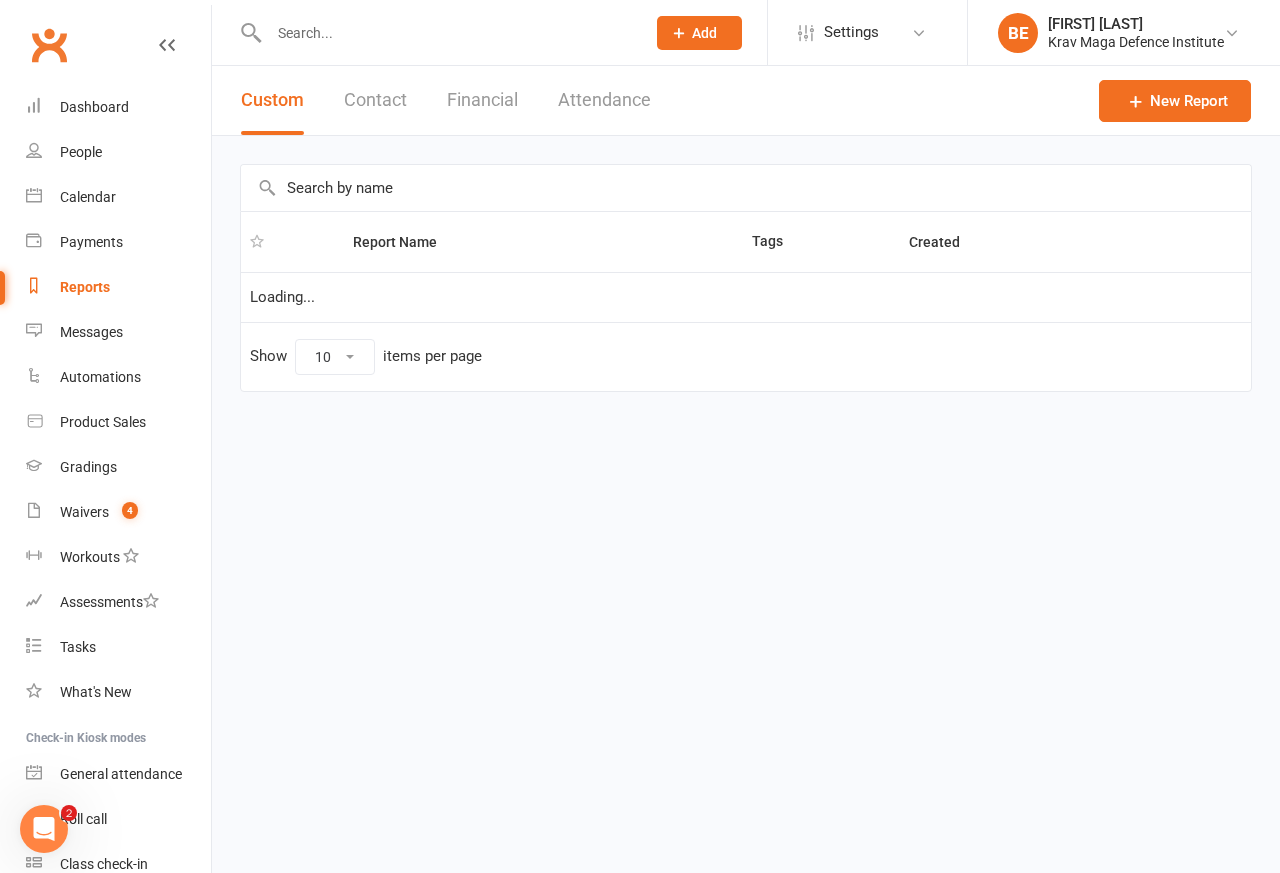 select on "50" 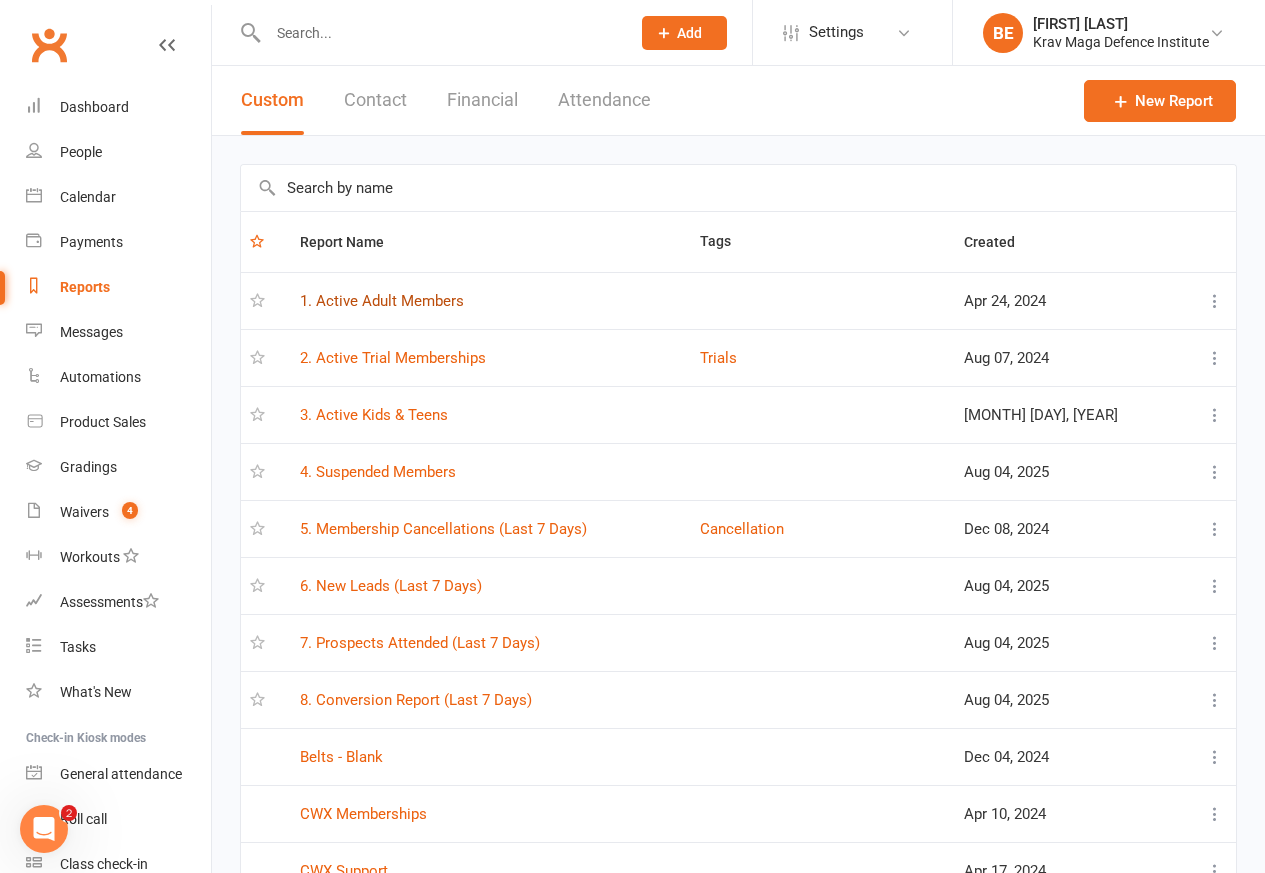 click on "1. Active Adult Members" at bounding box center [382, 301] 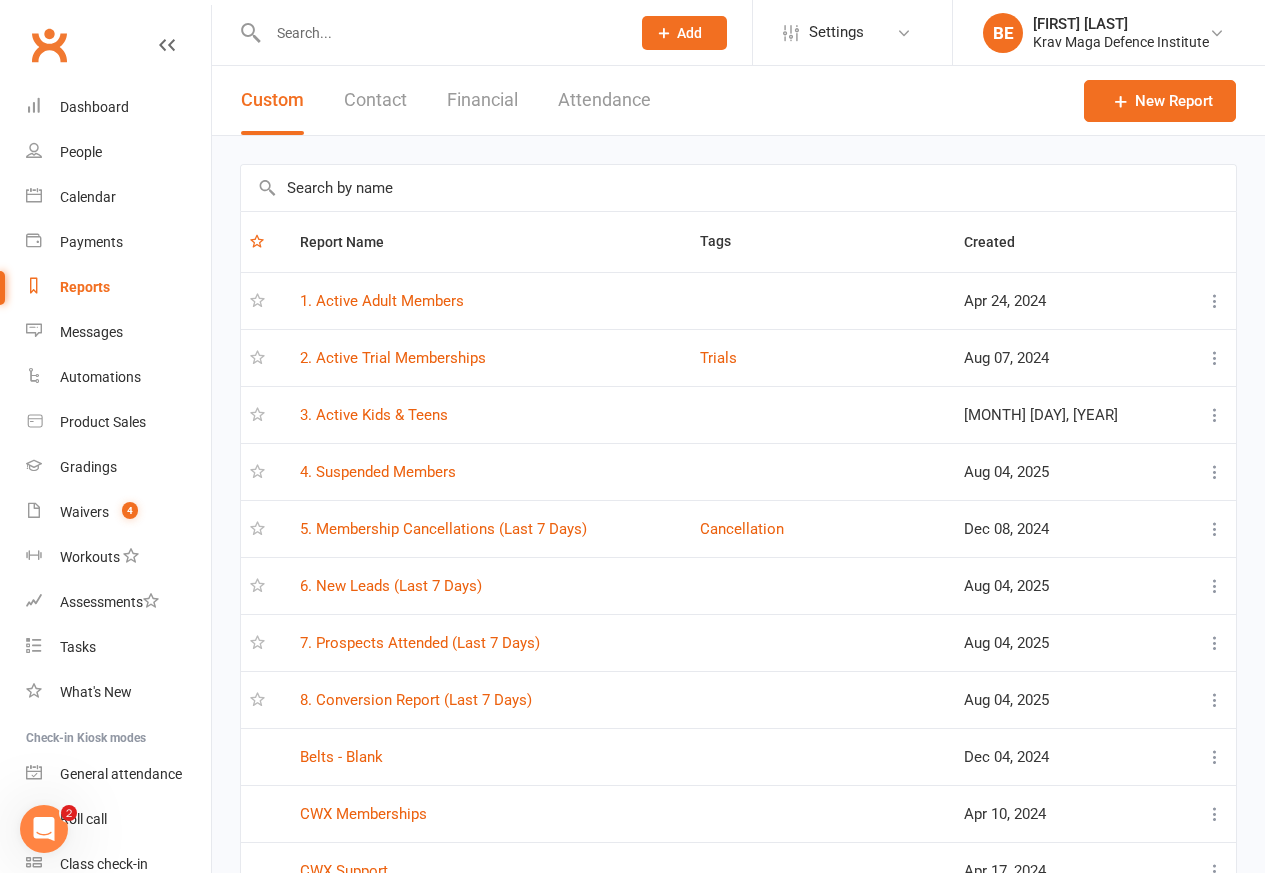 click on "Loading" at bounding box center (0, 0) 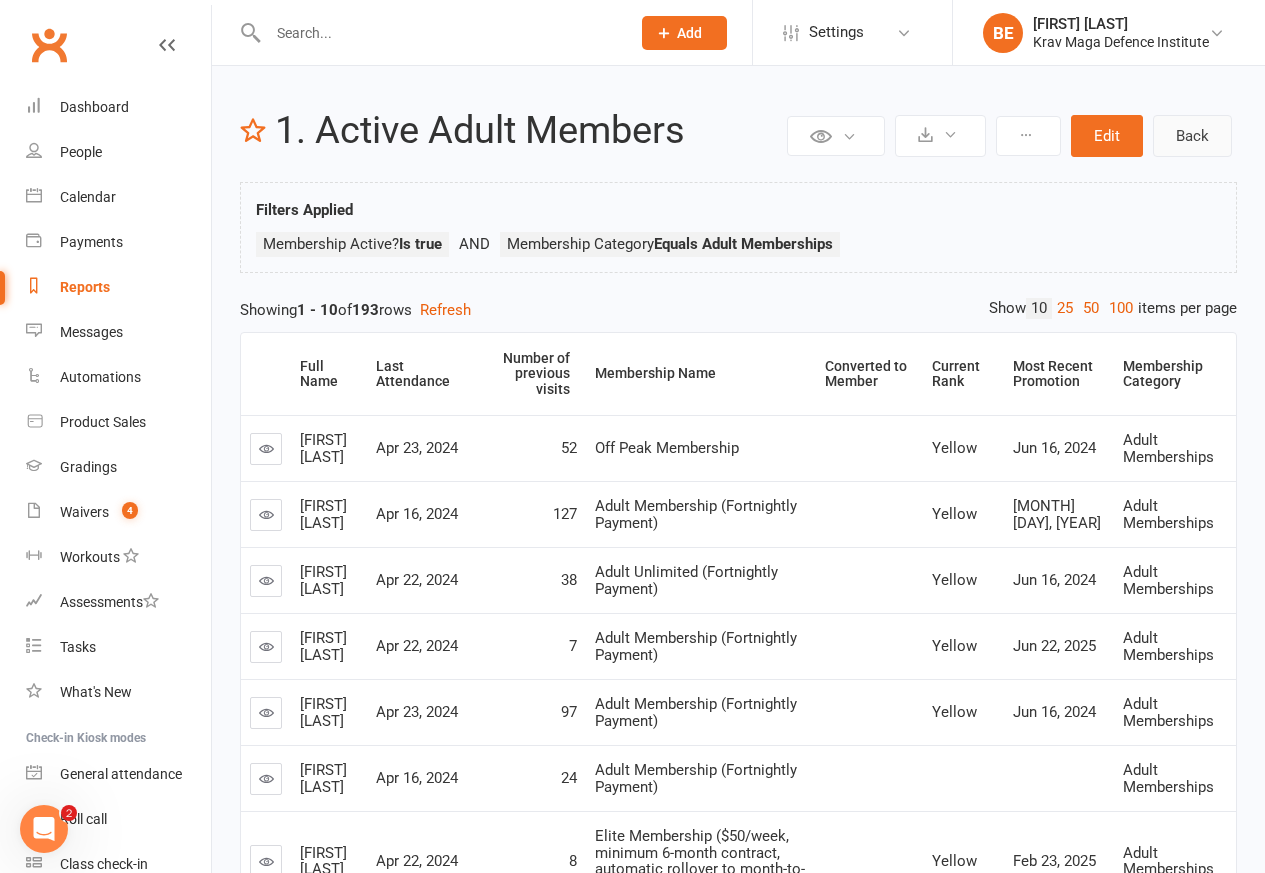 click on "Back" at bounding box center (1192, 136) 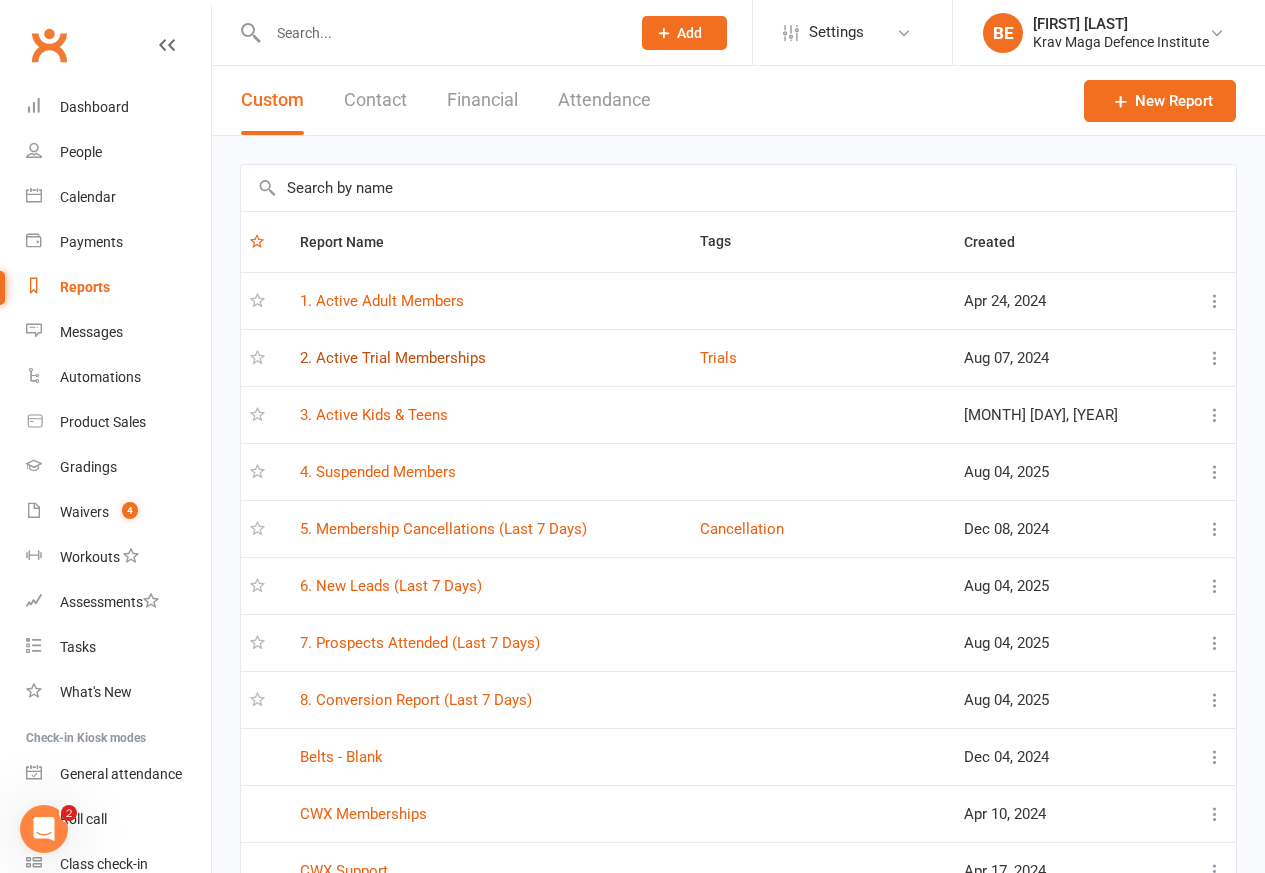 click on "2. Active Trial Memberships" at bounding box center (393, 358) 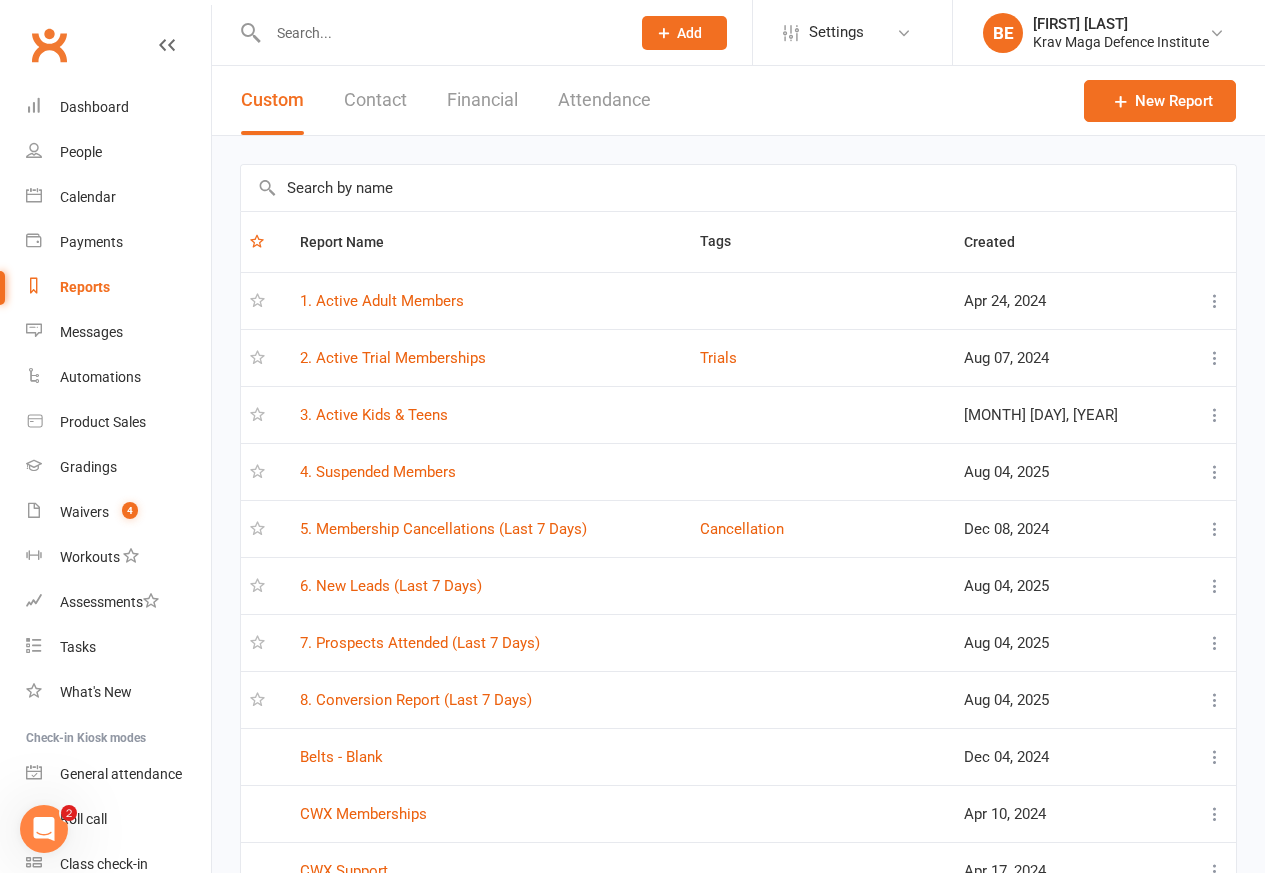 click on "Loading" at bounding box center [0, 0] 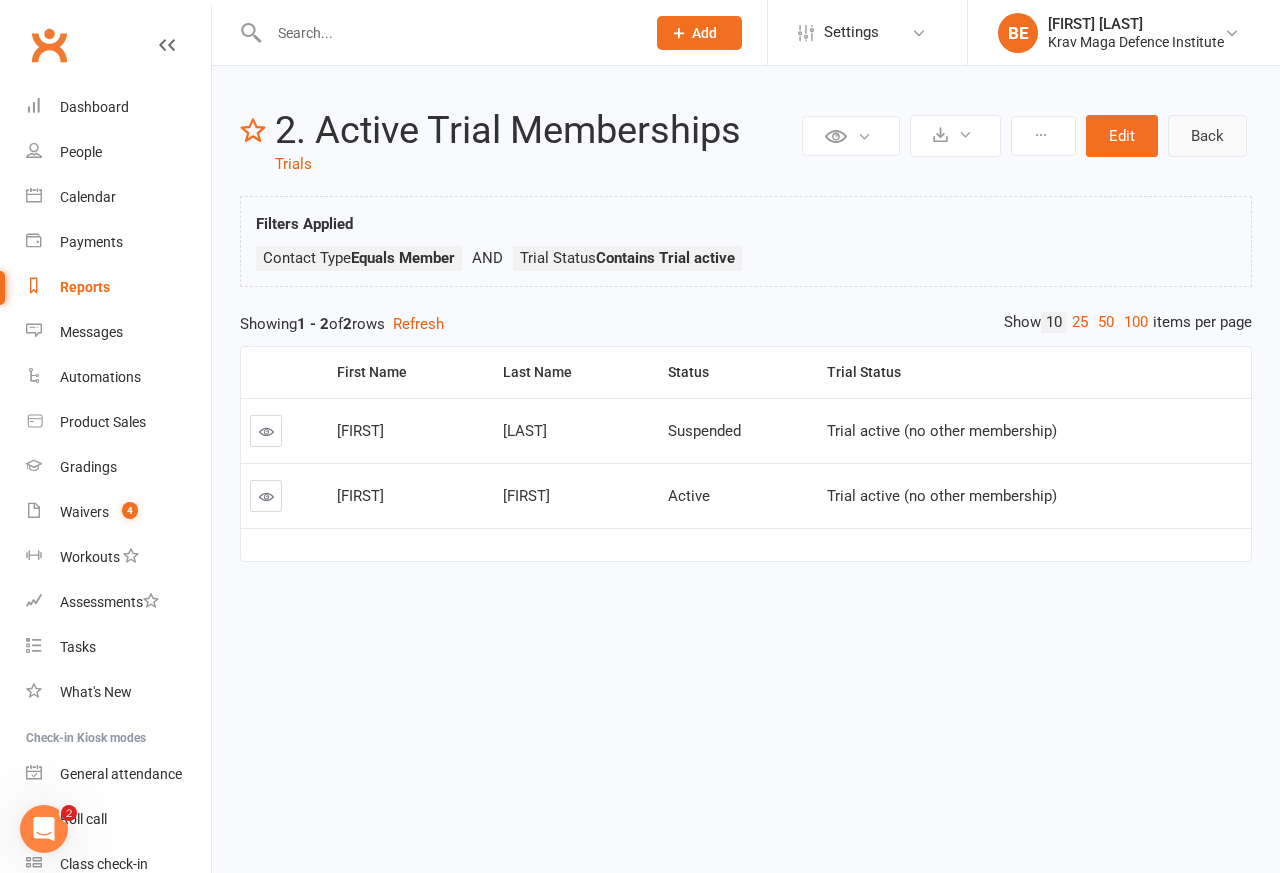 click on "Back" at bounding box center (1207, 136) 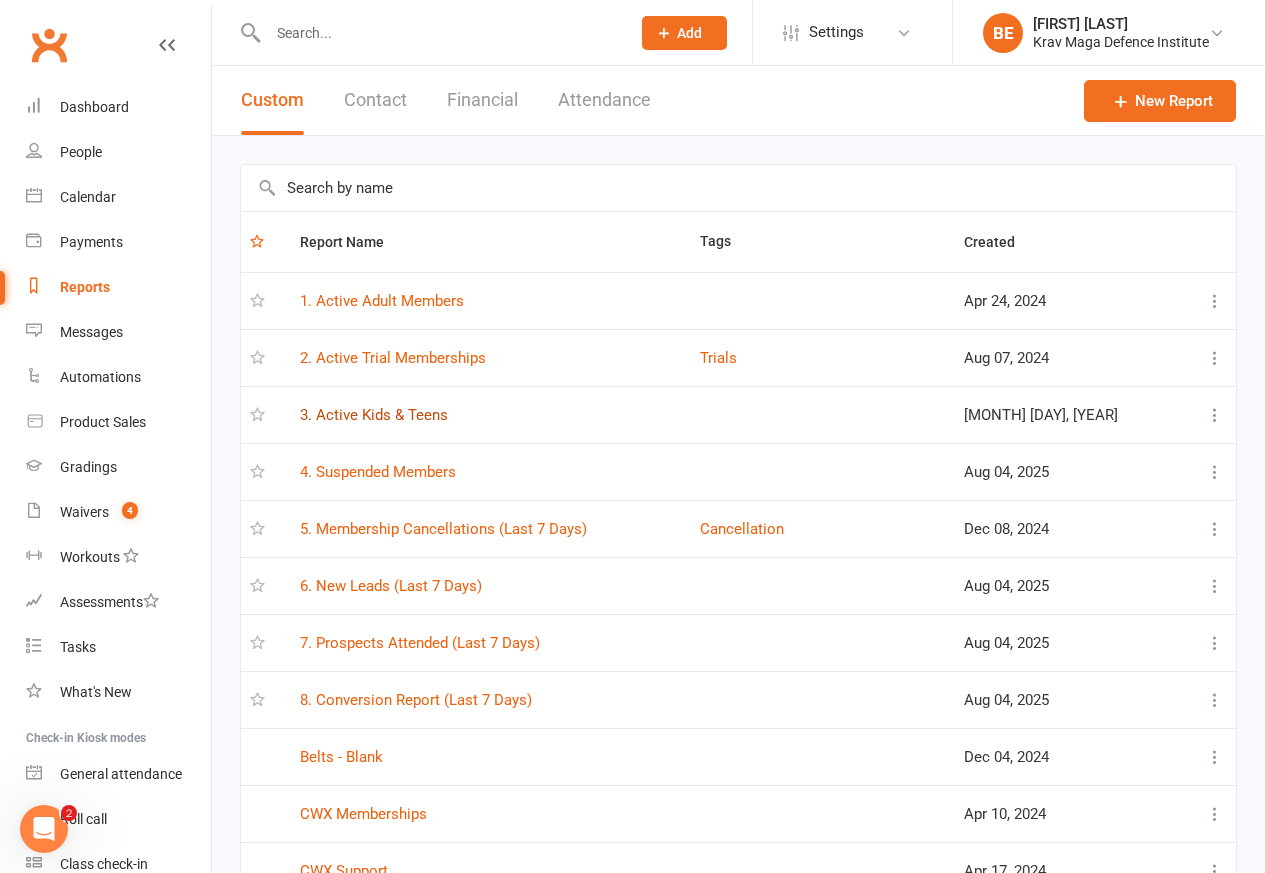 click on "3. Active Kids & Teens" at bounding box center [374, 415] 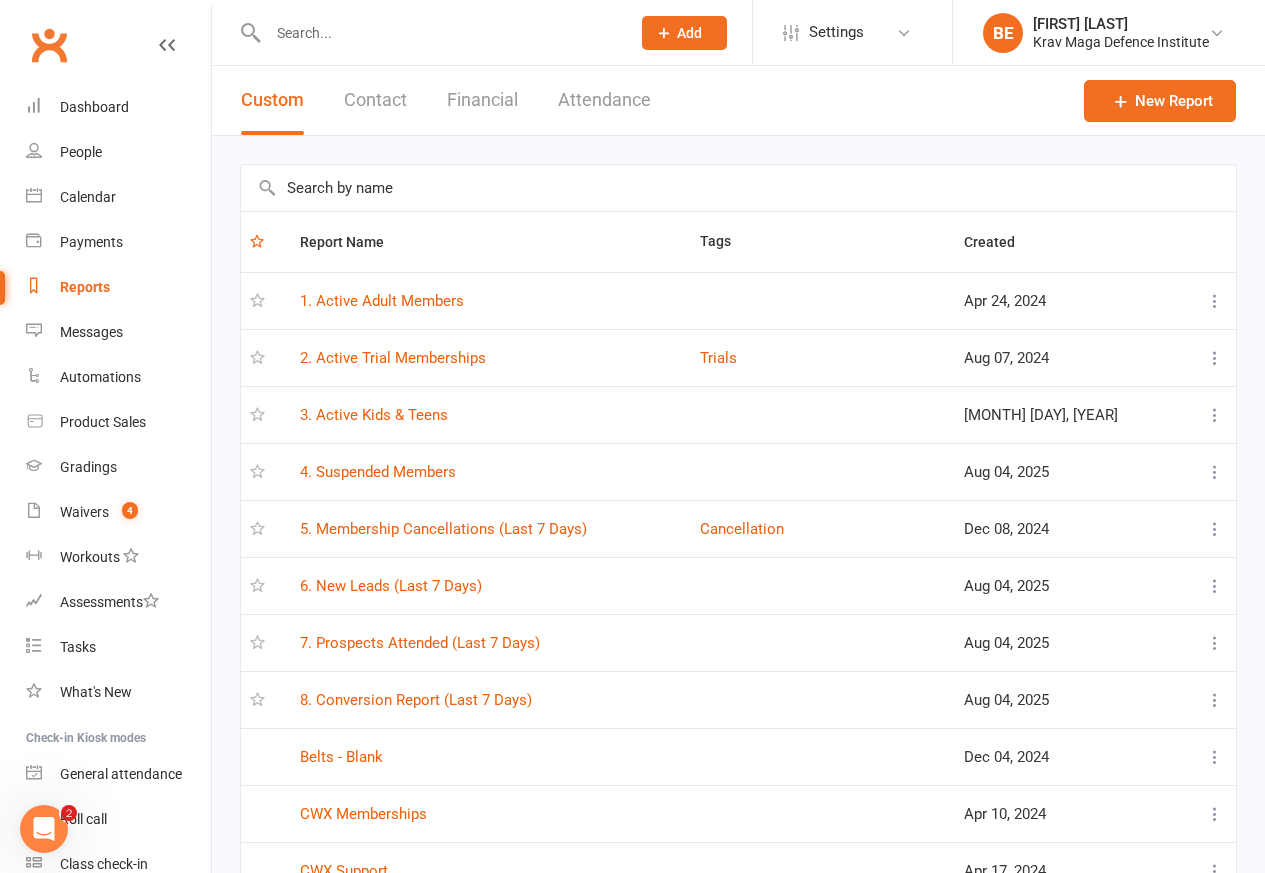 click on "Loading" at bounding box center (0, 0) 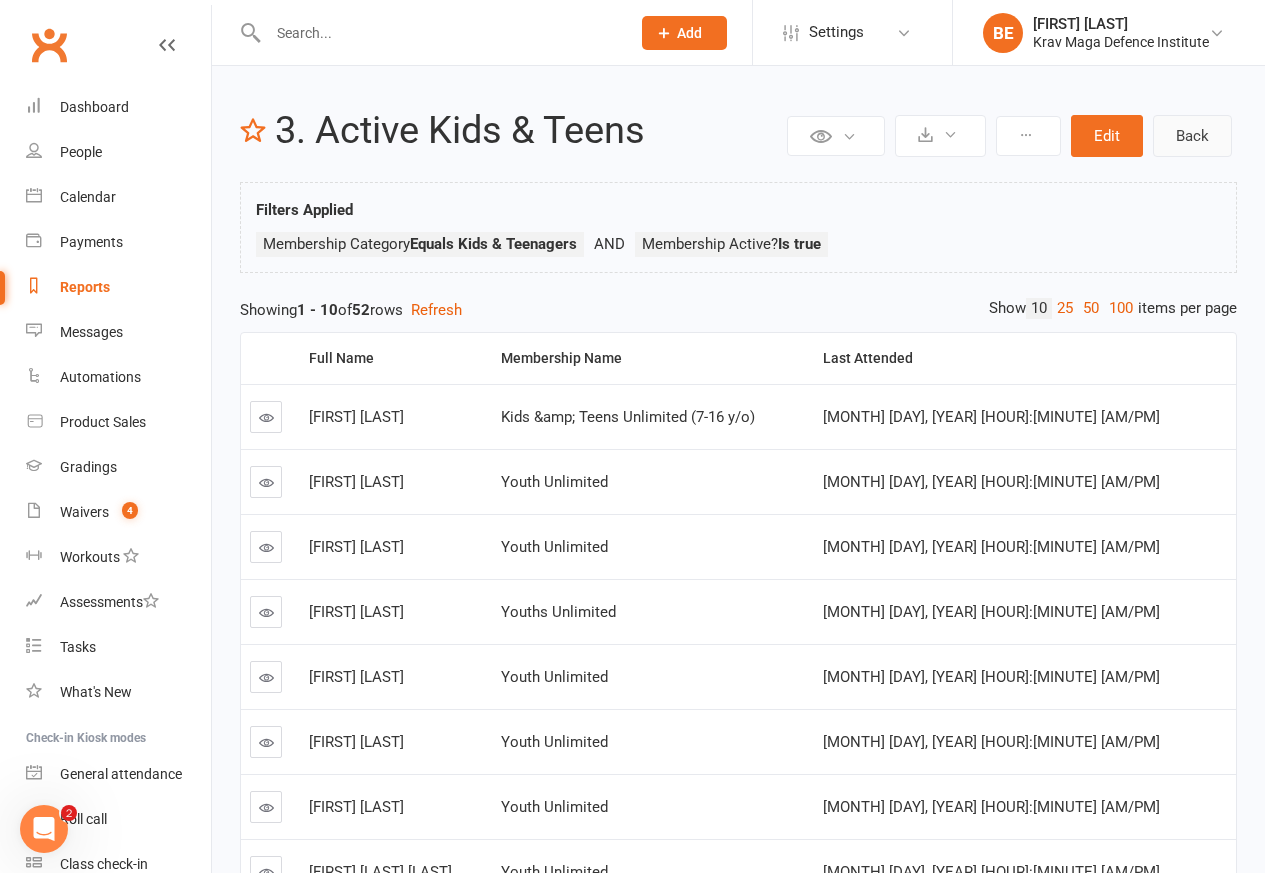 click on "Back" at bounding box center (1192, 136) 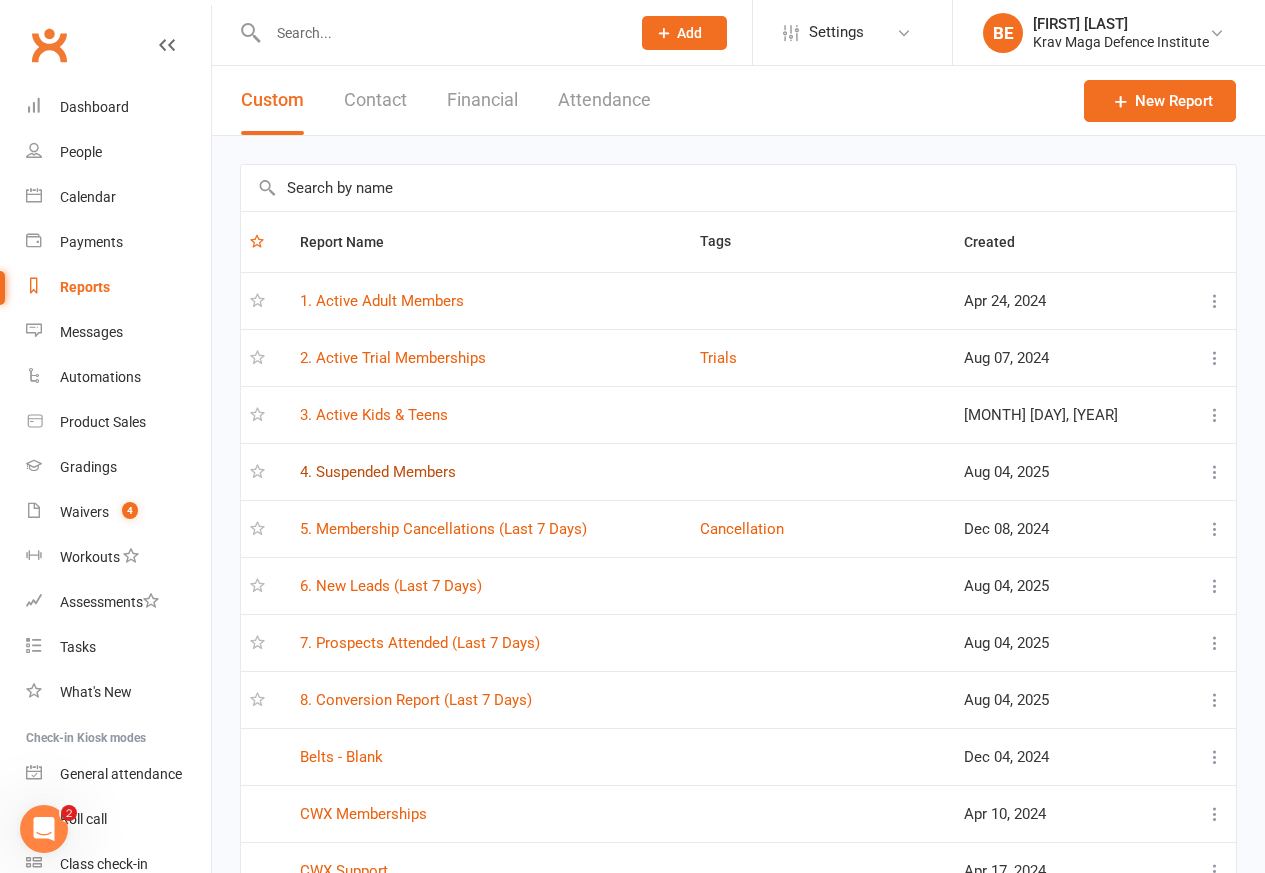 click on "4. Suspended Members" at bounding box center (378, 472) 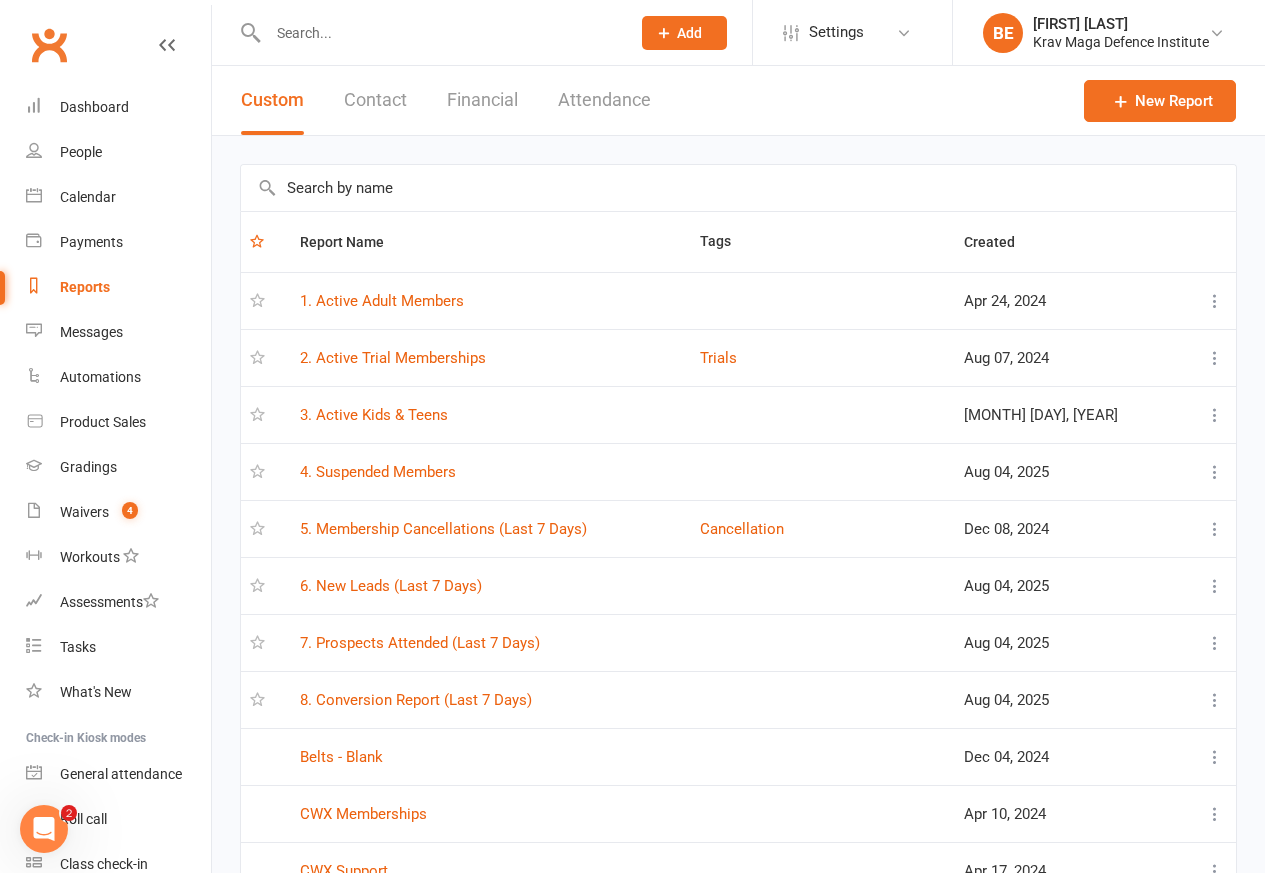 click on "Loading" at bounding box center (0, 0) 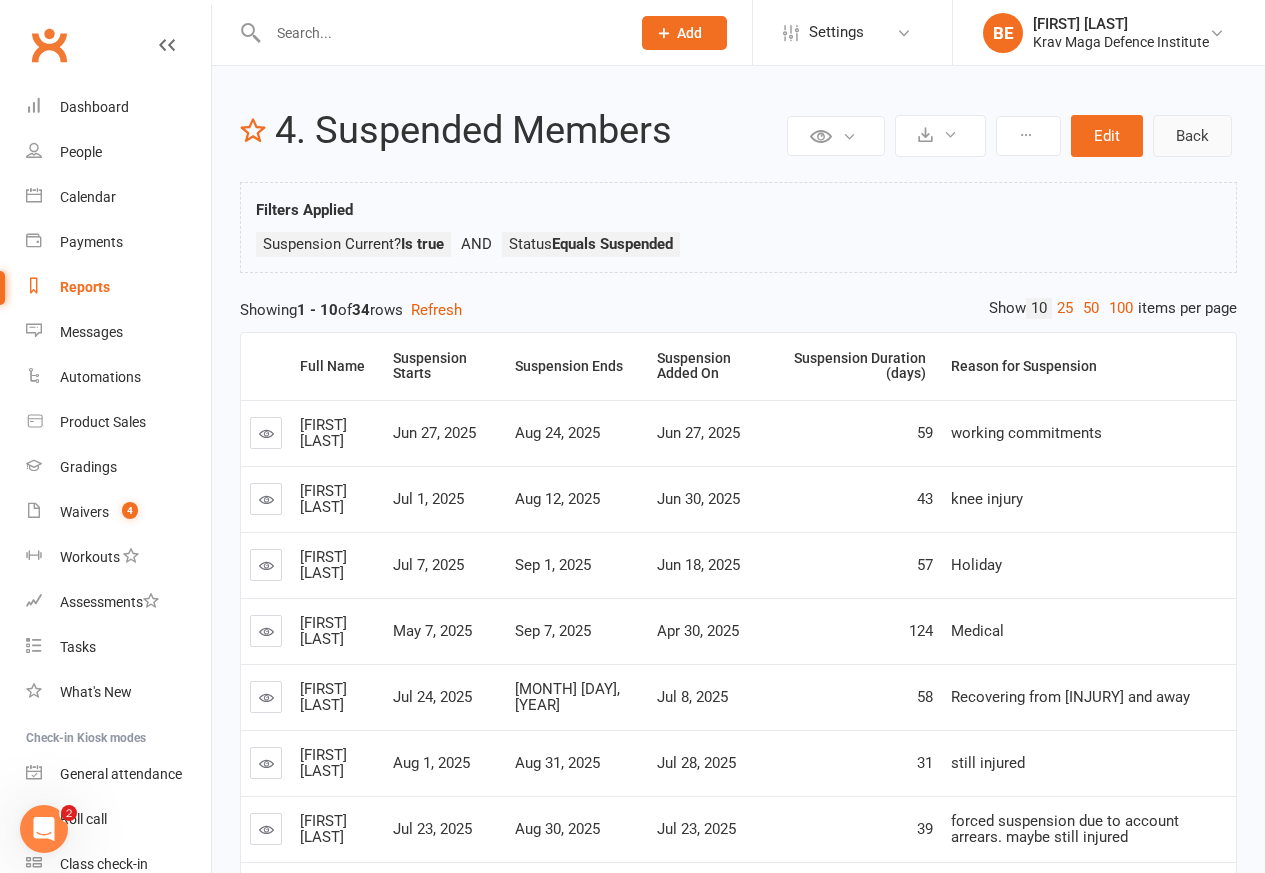 click on "Back" at bounding box center [1192, 136] 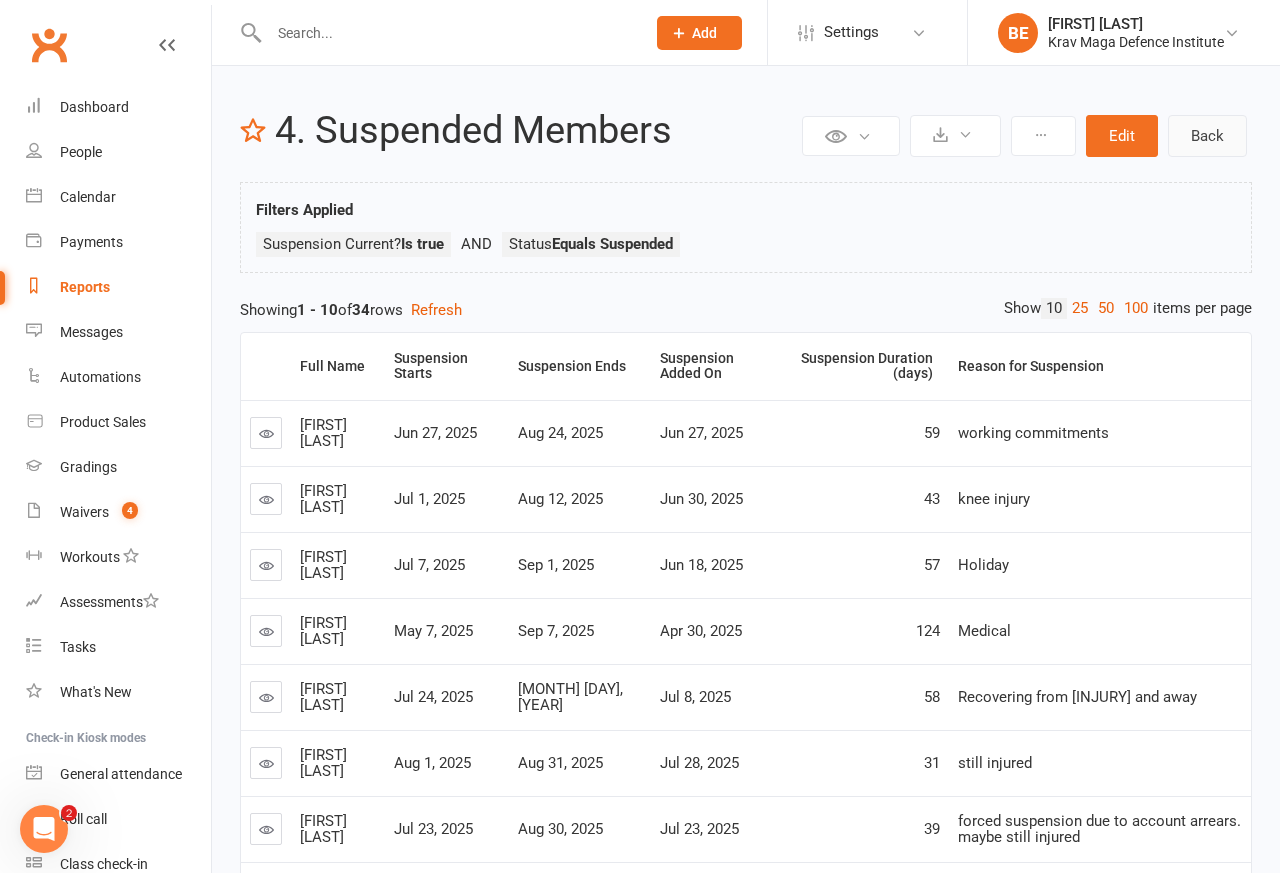 select on "50" 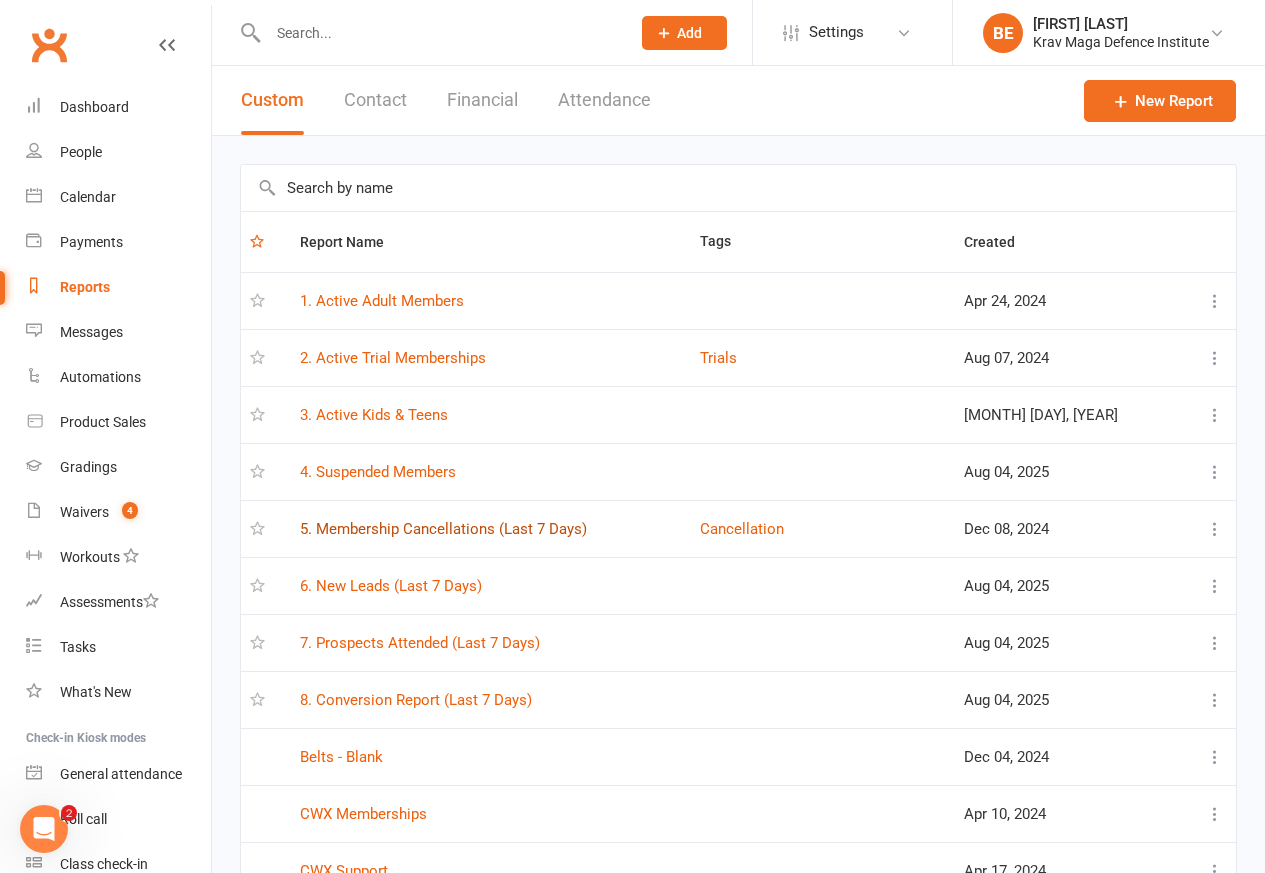 click on "5. Membership Cancellations (Last 7 Days)" at bounding box center (443, 529) 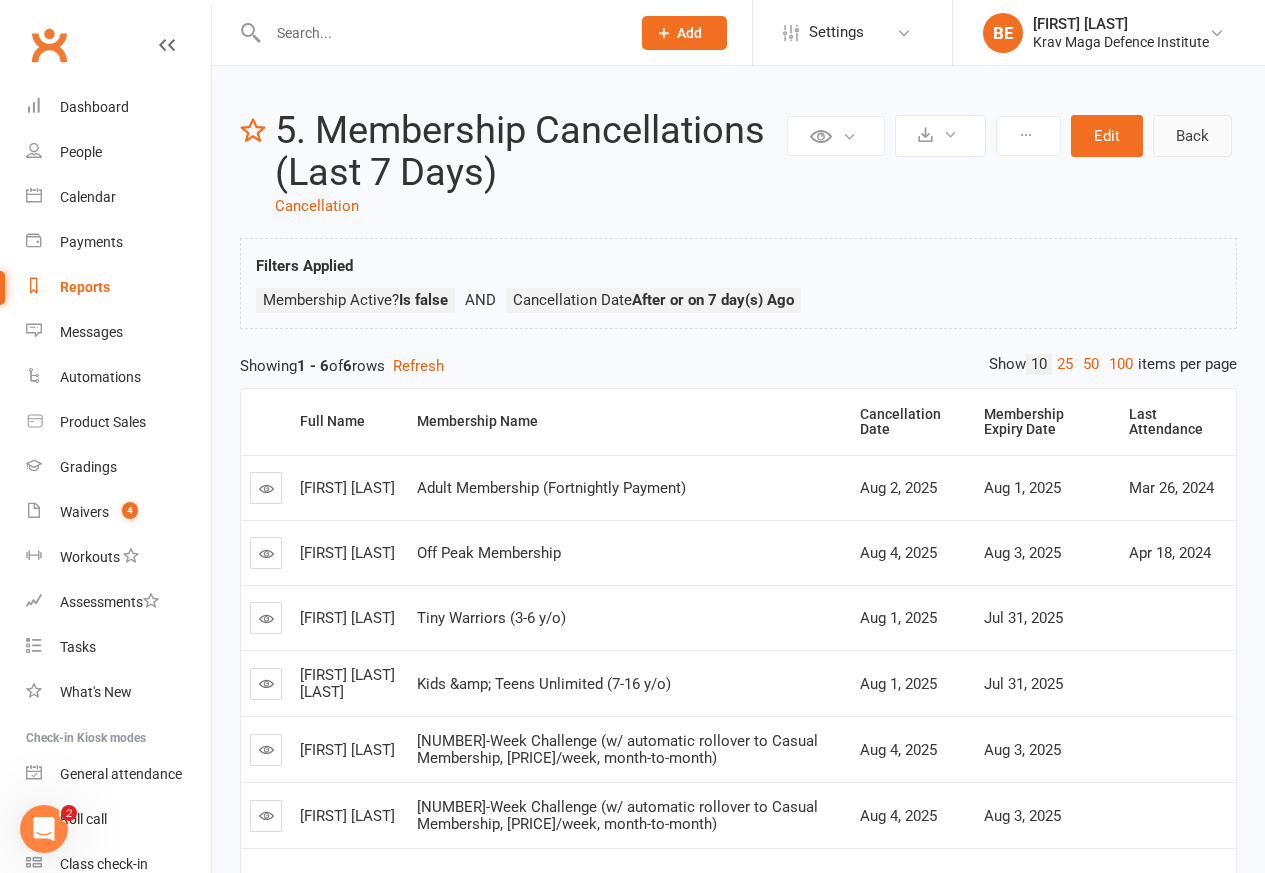 click on "Back" at bounding box center (1192, 136) 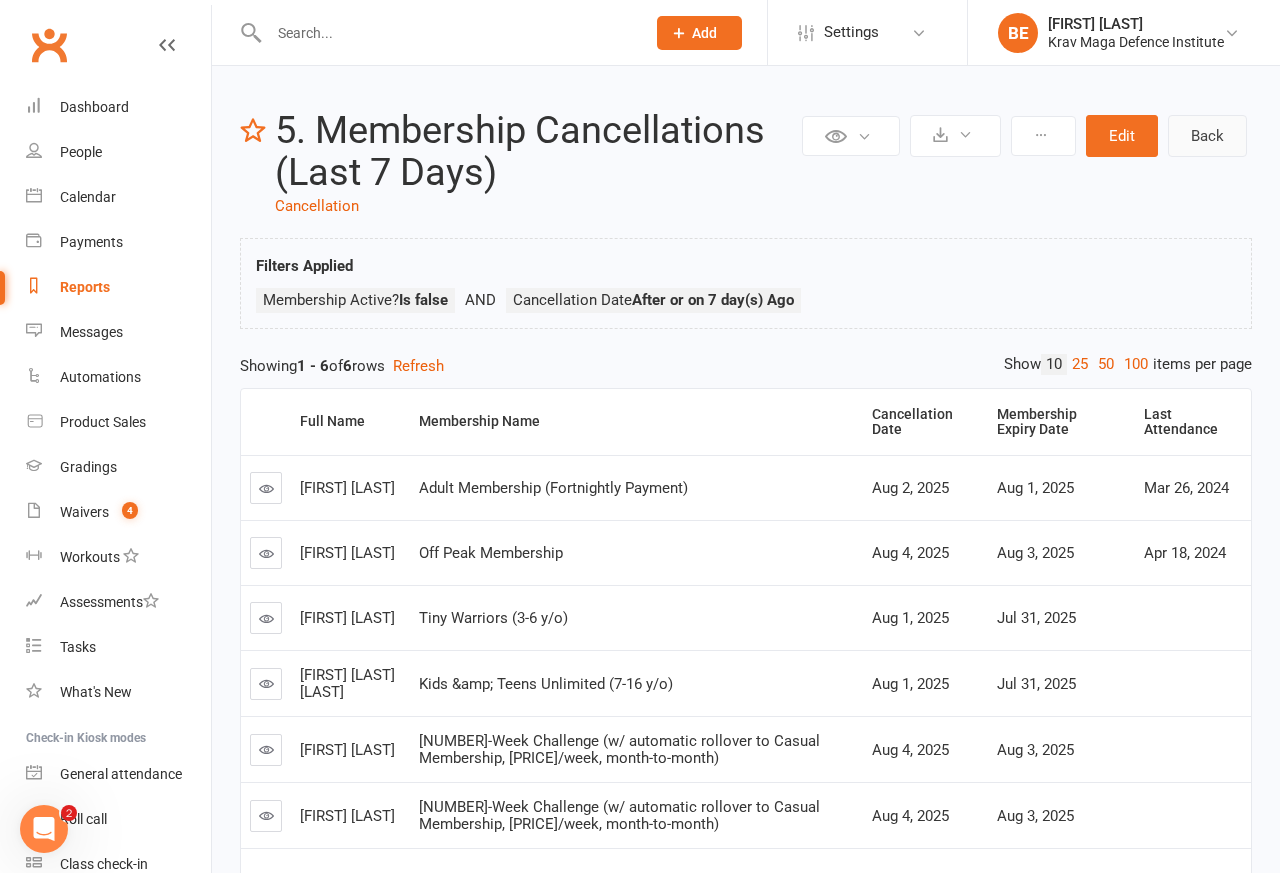 select on "50" 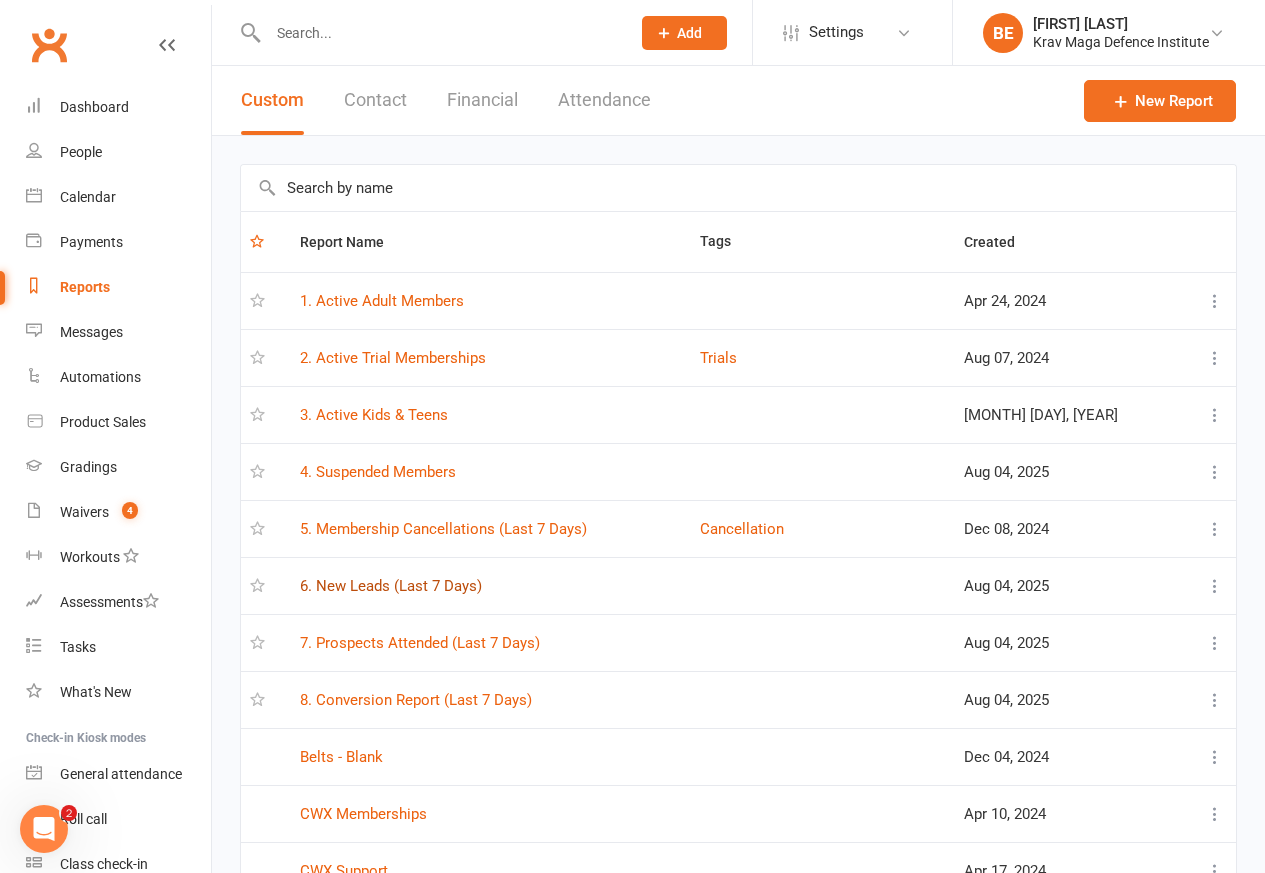 click on "6. New Leads (Last 7 Days)" at bounding box center [391, 586] 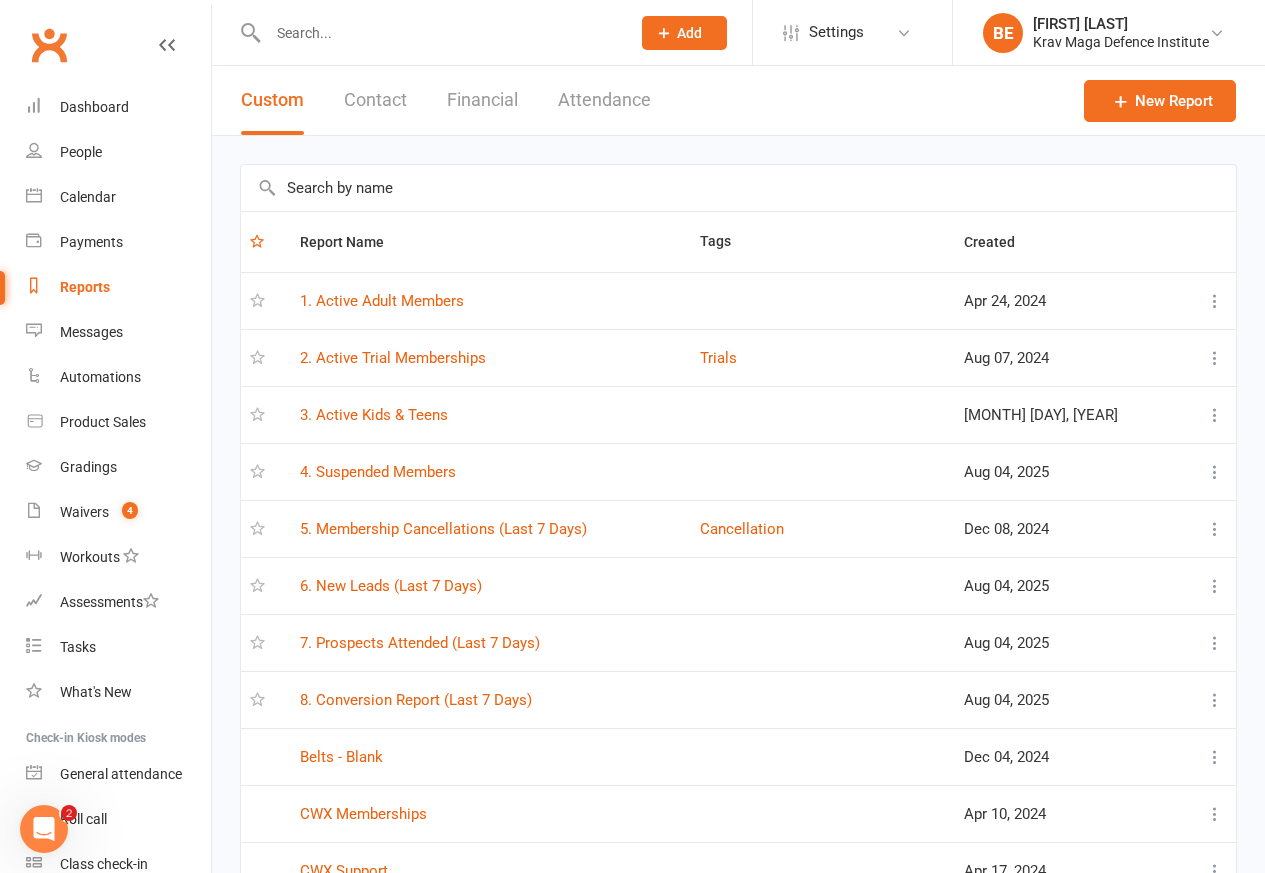 click on "Loading" at bounding box center [0, 0] 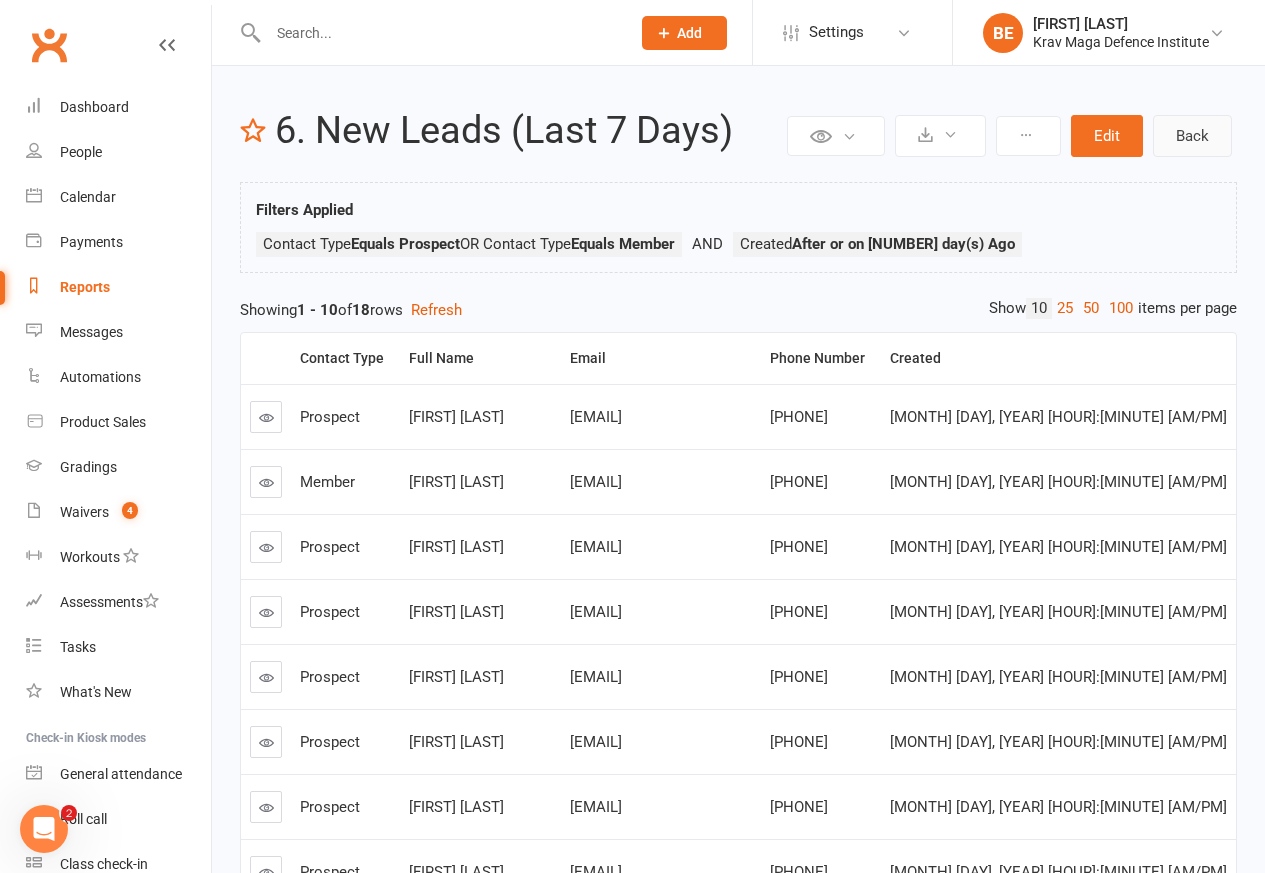 click on "Back" at bounding box center [1192, 136] 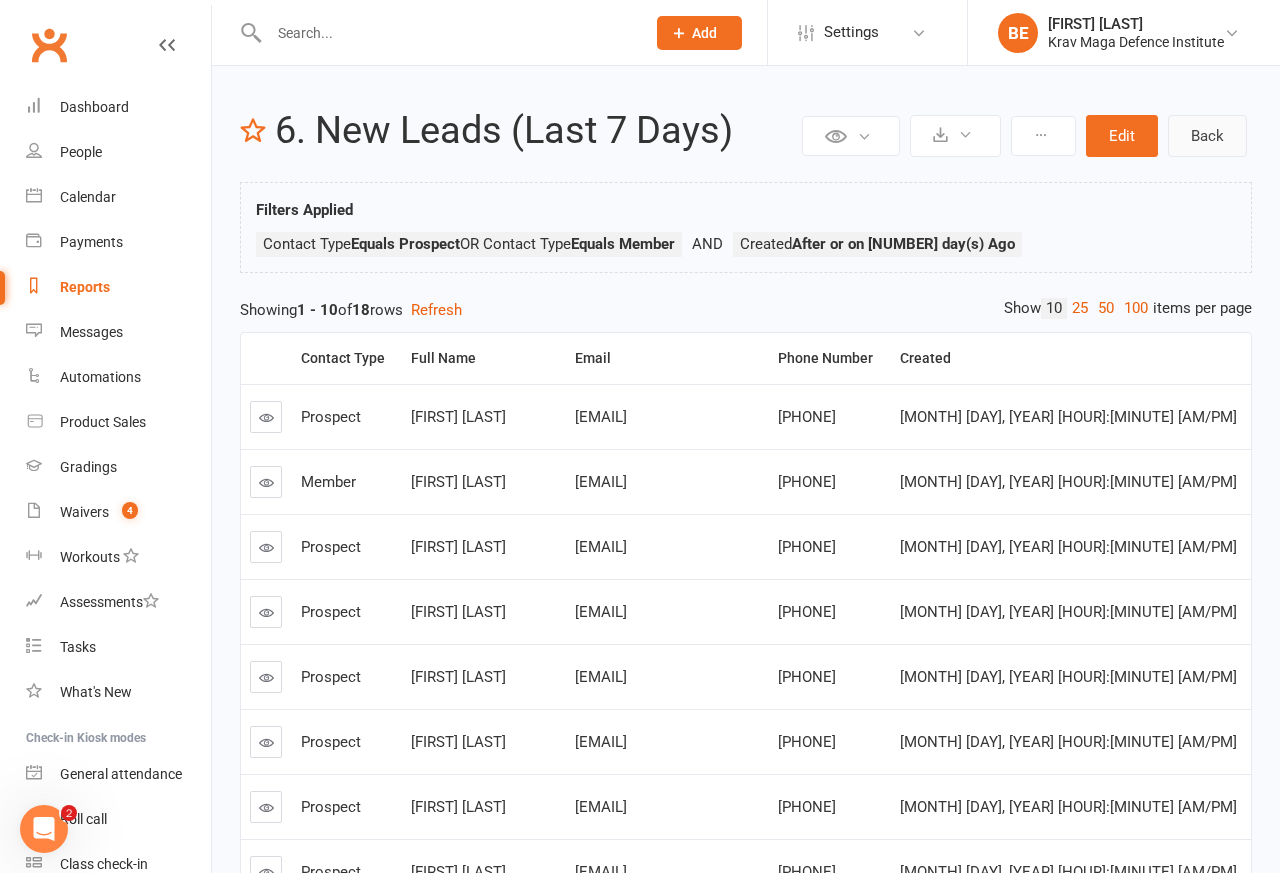 select on "50" 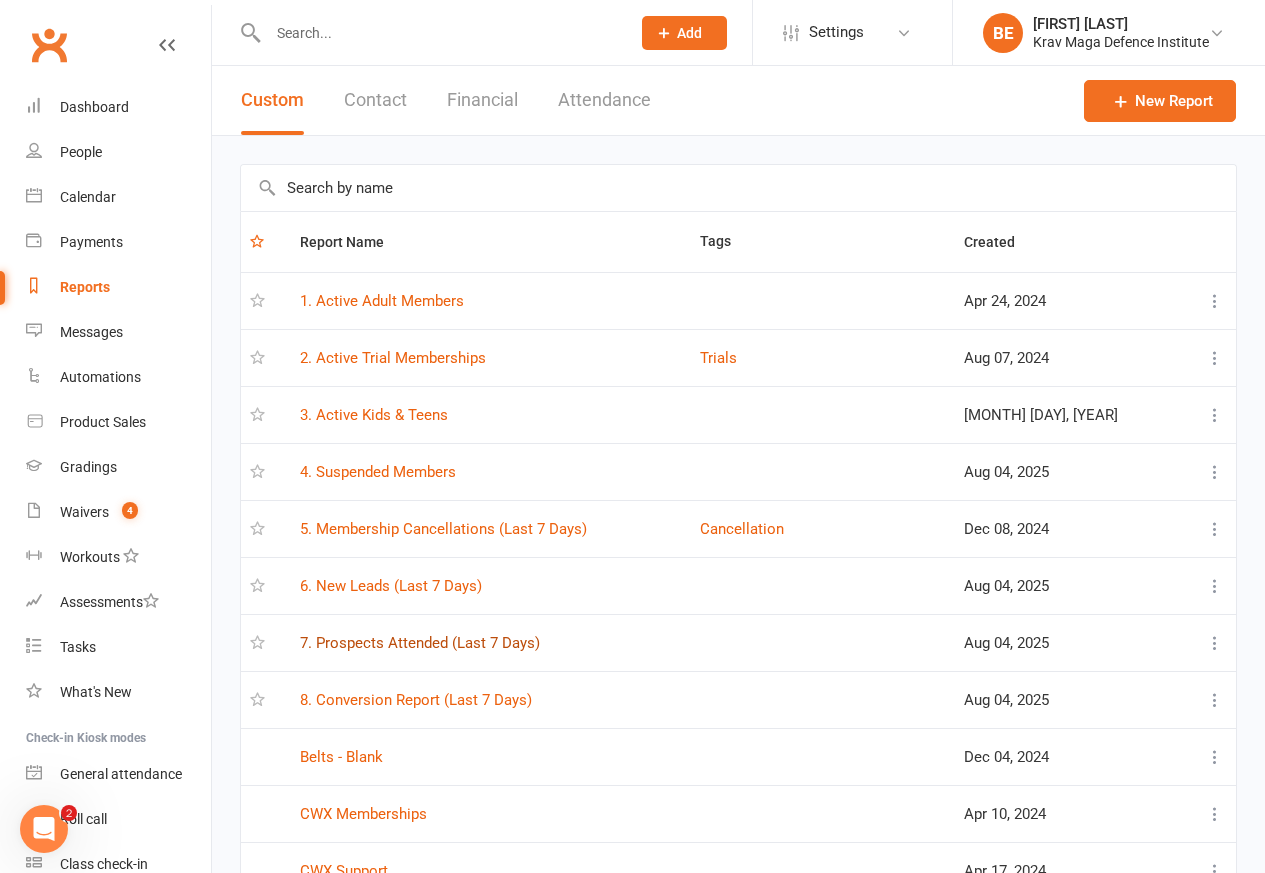 click on "7. Prospects Attended (Last 7 Days)" at bounding box center [420, 643] 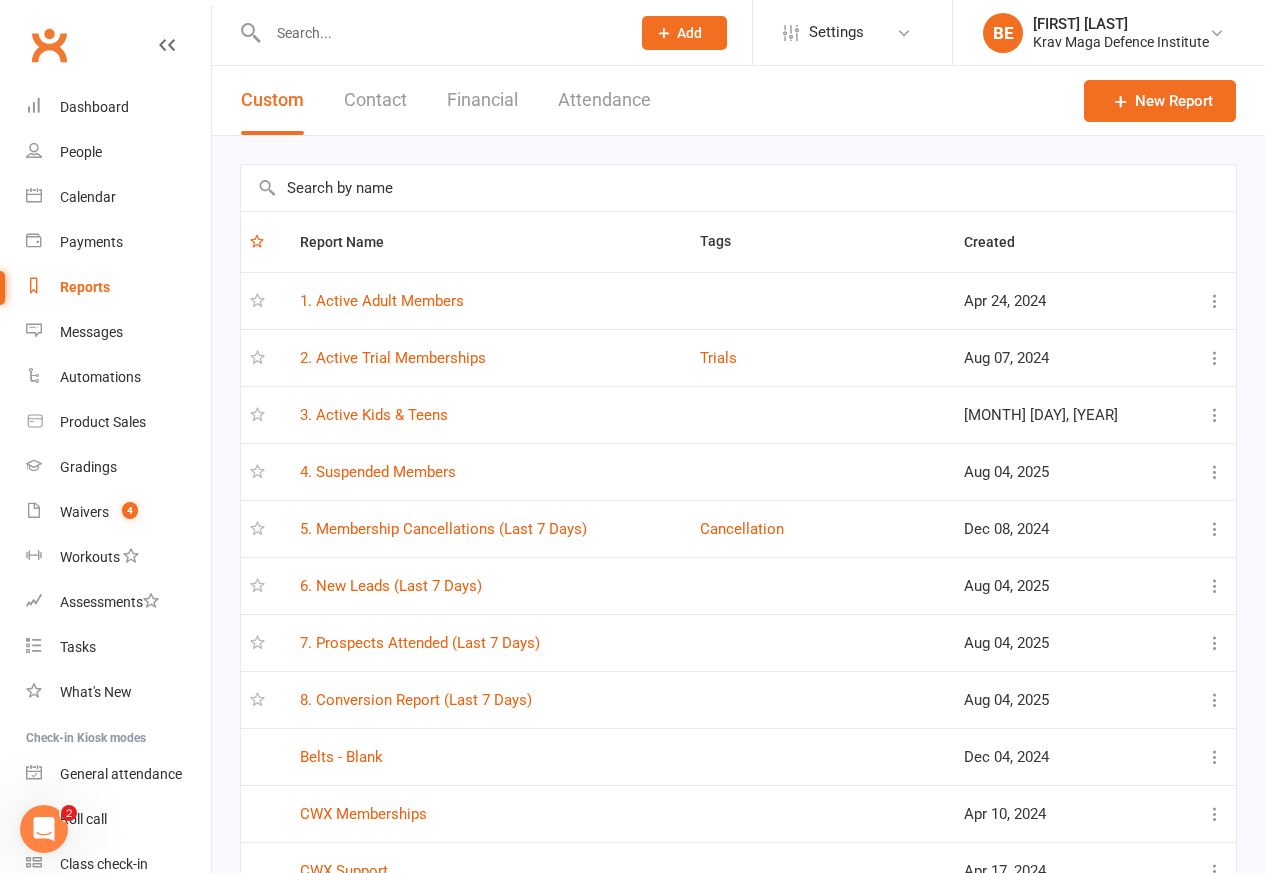 click on "Loading" at bounding box center (0, 0) 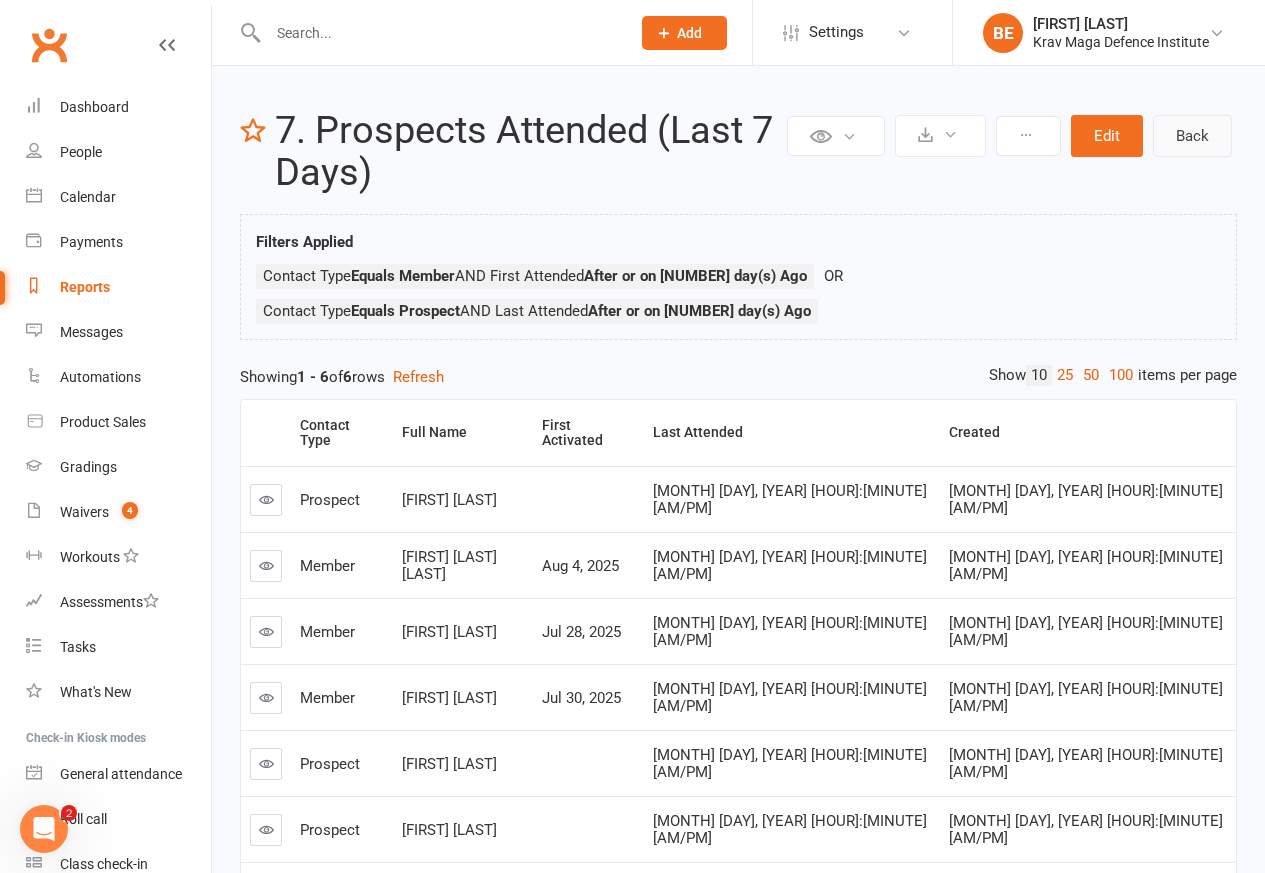 click on "Back" at bounding box center (1192, 136) 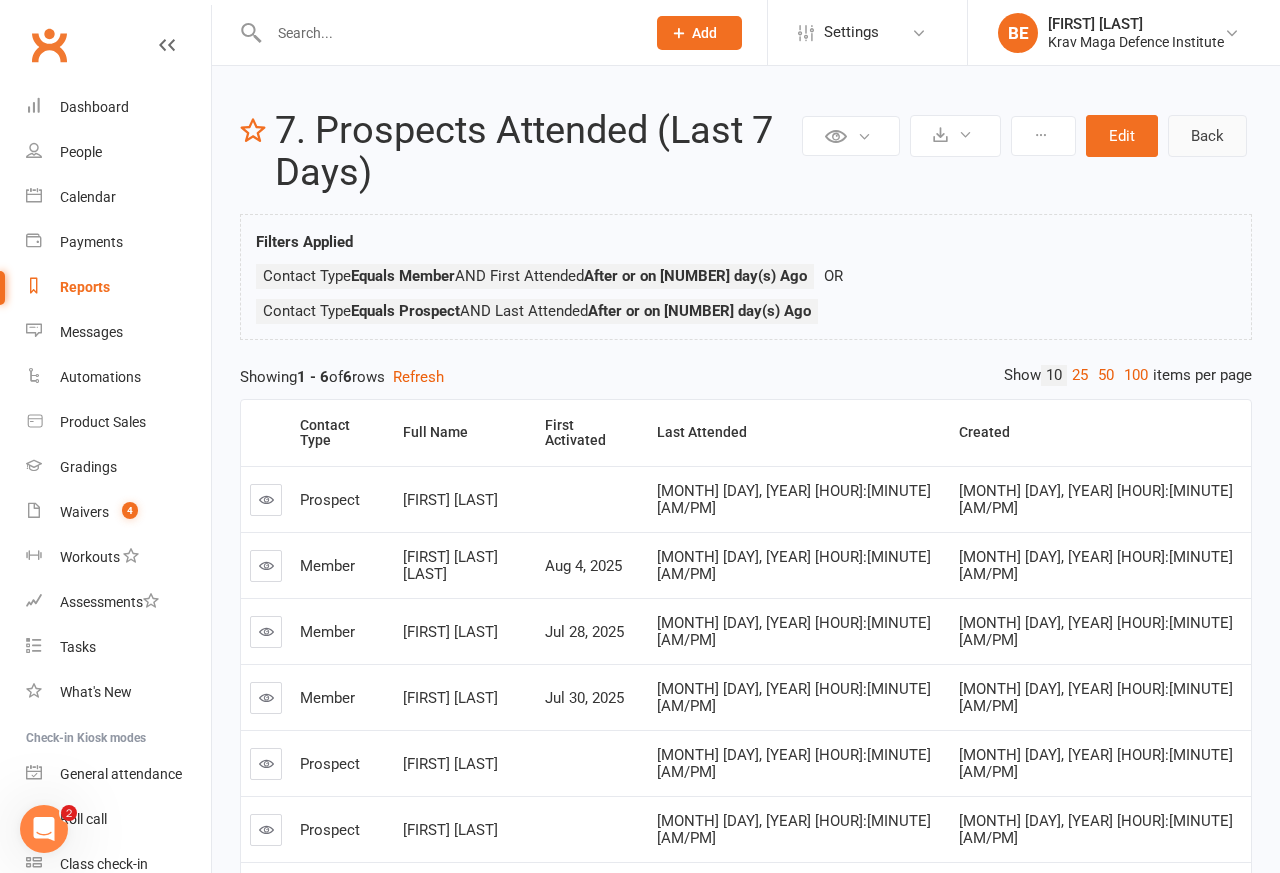select on "50" 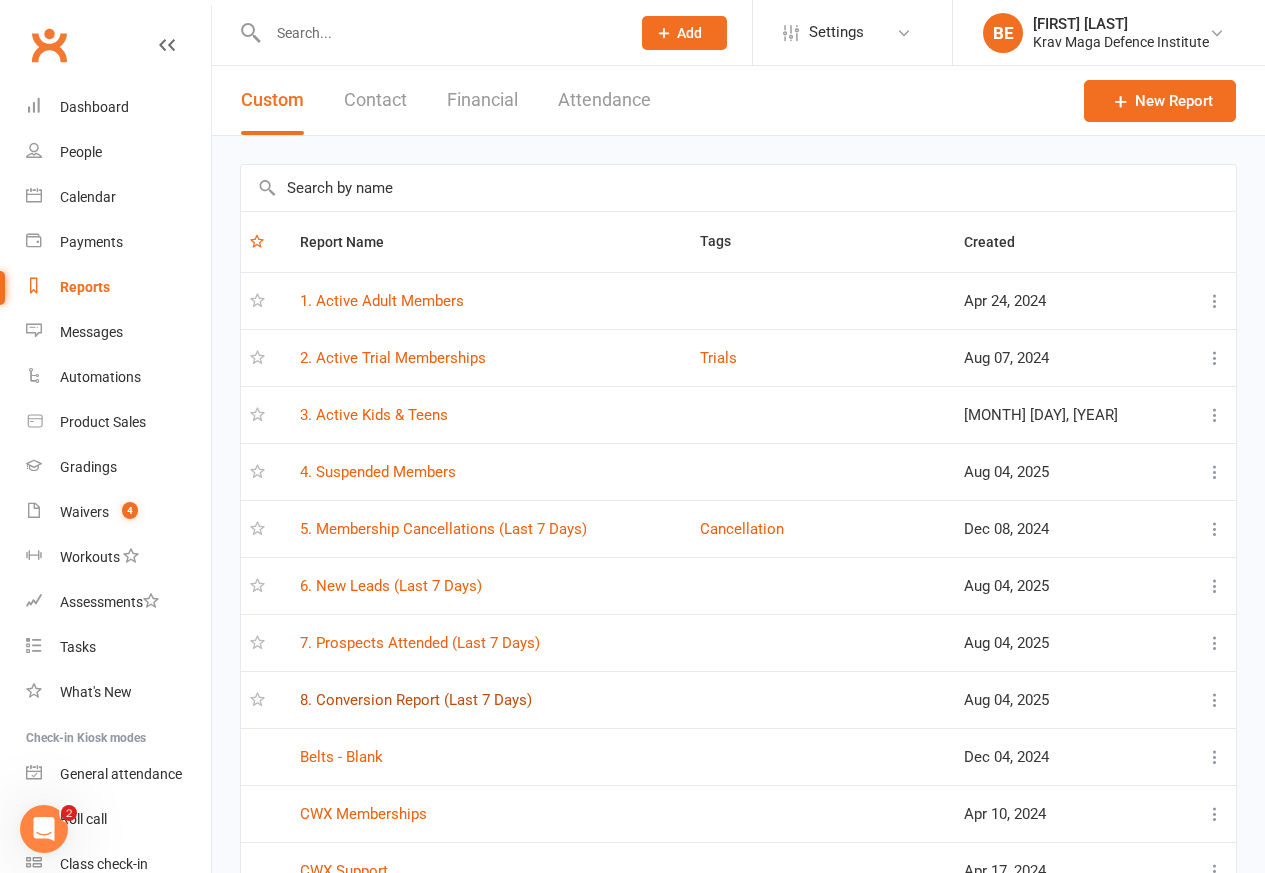 click on "8. Conversion Report (Last 7 Days)" at bounding box center (416, 700) 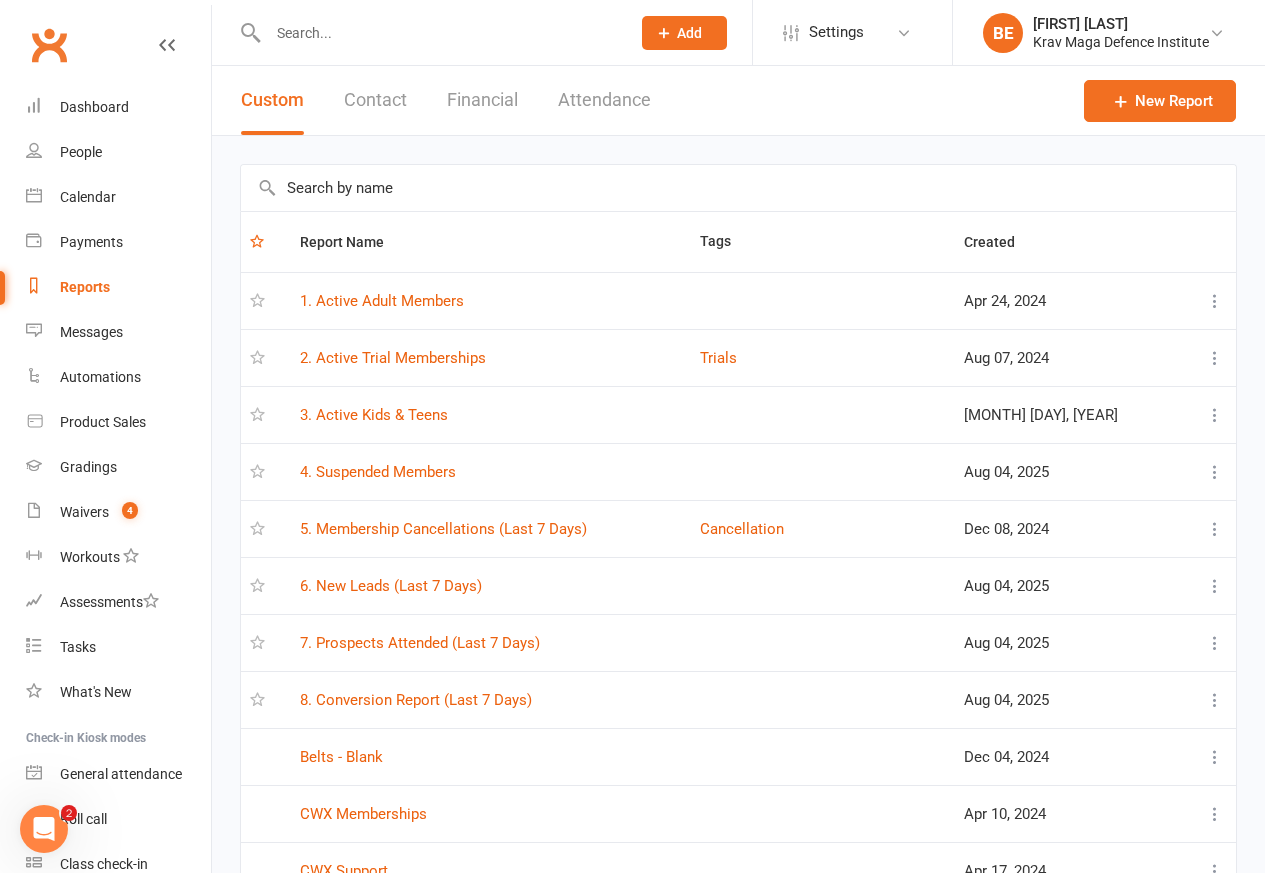 click on "Loading" at bounding box center [0, 0] 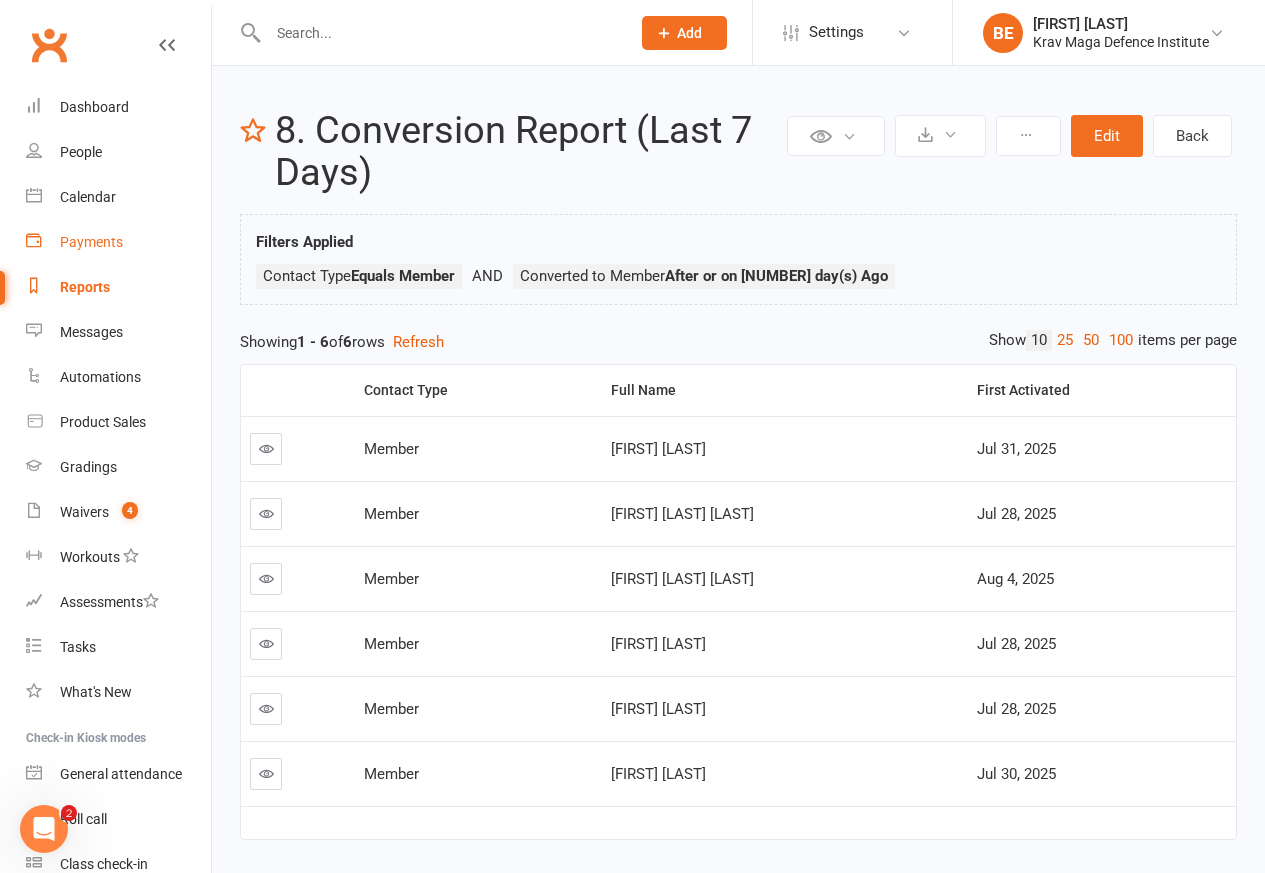 click on "Payments" at bounding box center [91, 242] 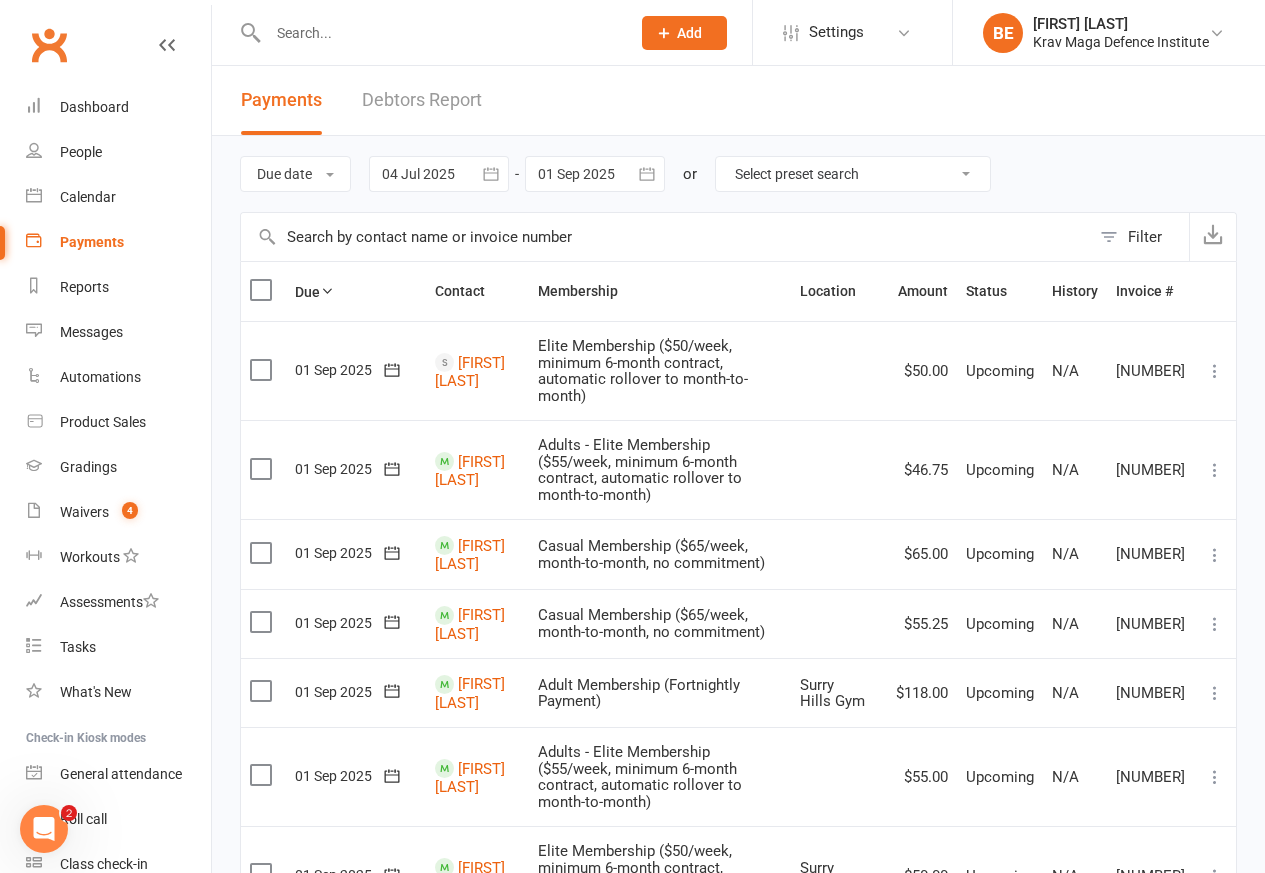 click on "Debtors Report" at bounding box center [422, 100] 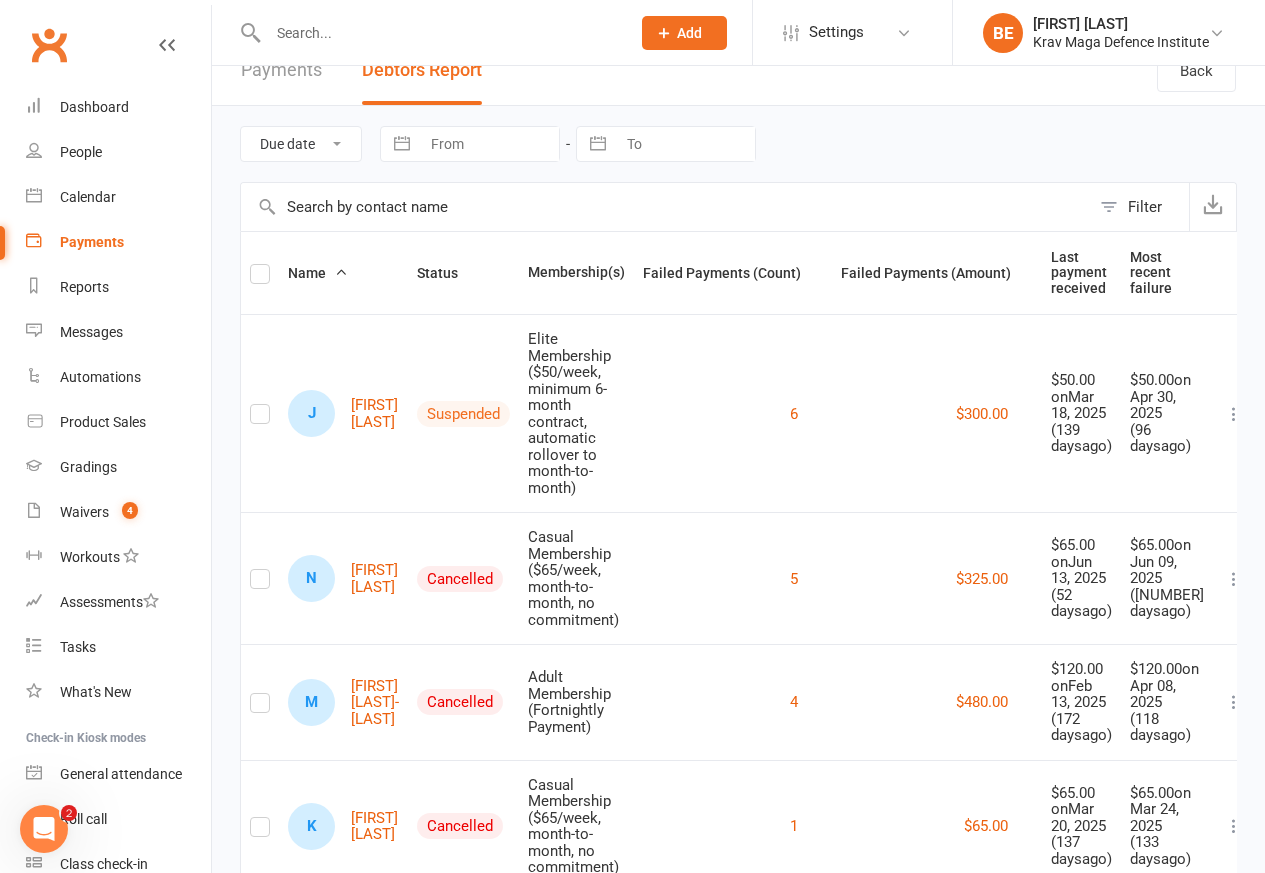 scroll, scrollTop: 0, scrollLeft: 0, axis: both 